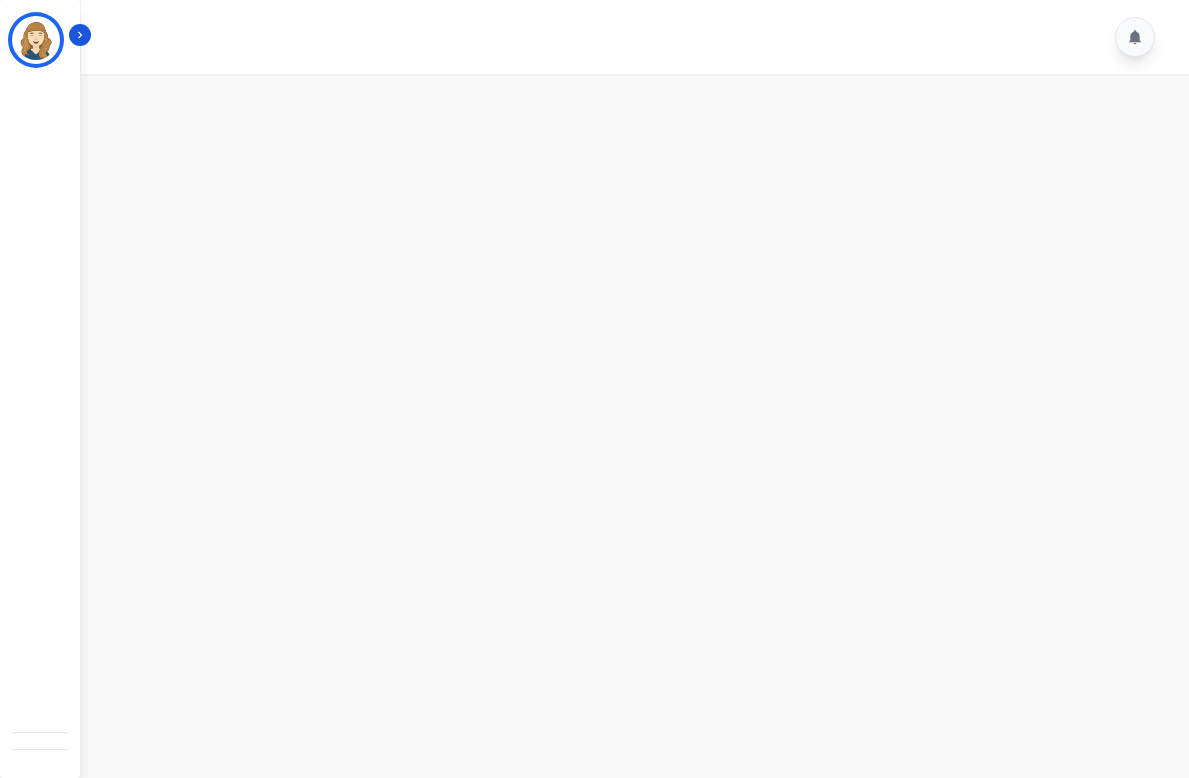 scroll, scrollTop: 0, scrollLeft: 0, axis: both 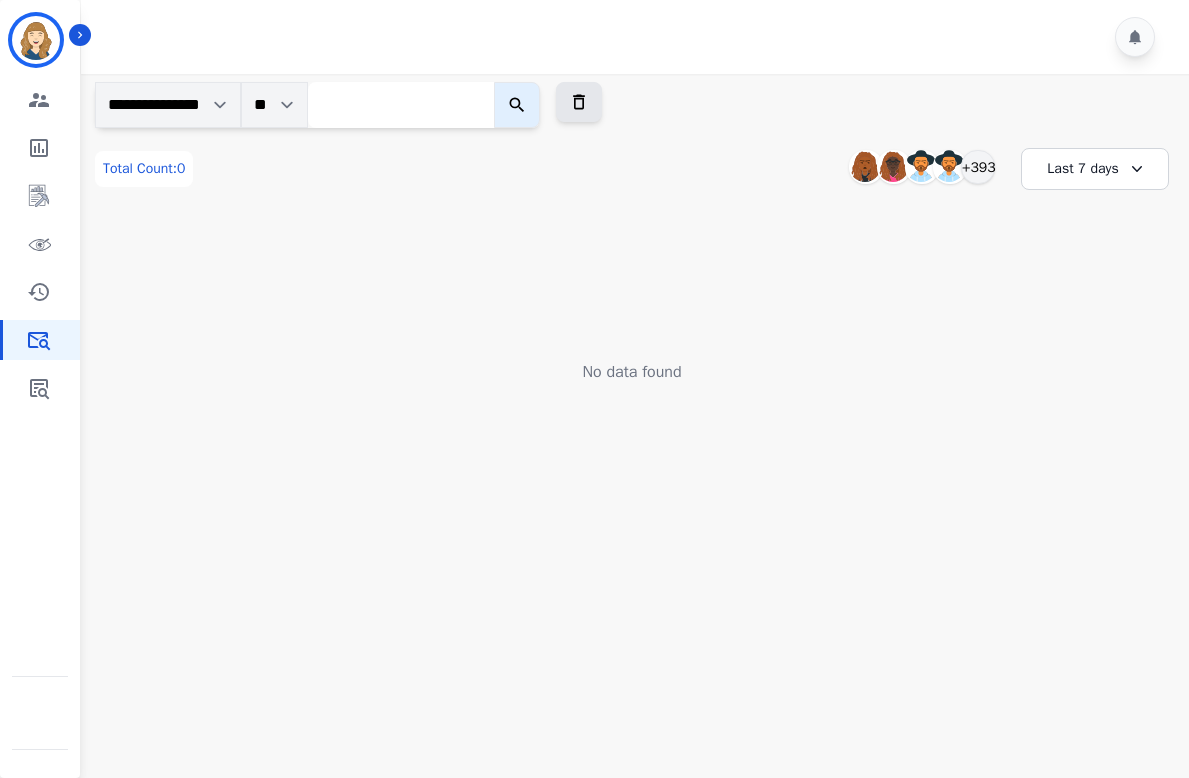 click at bounding box center [401, 105] 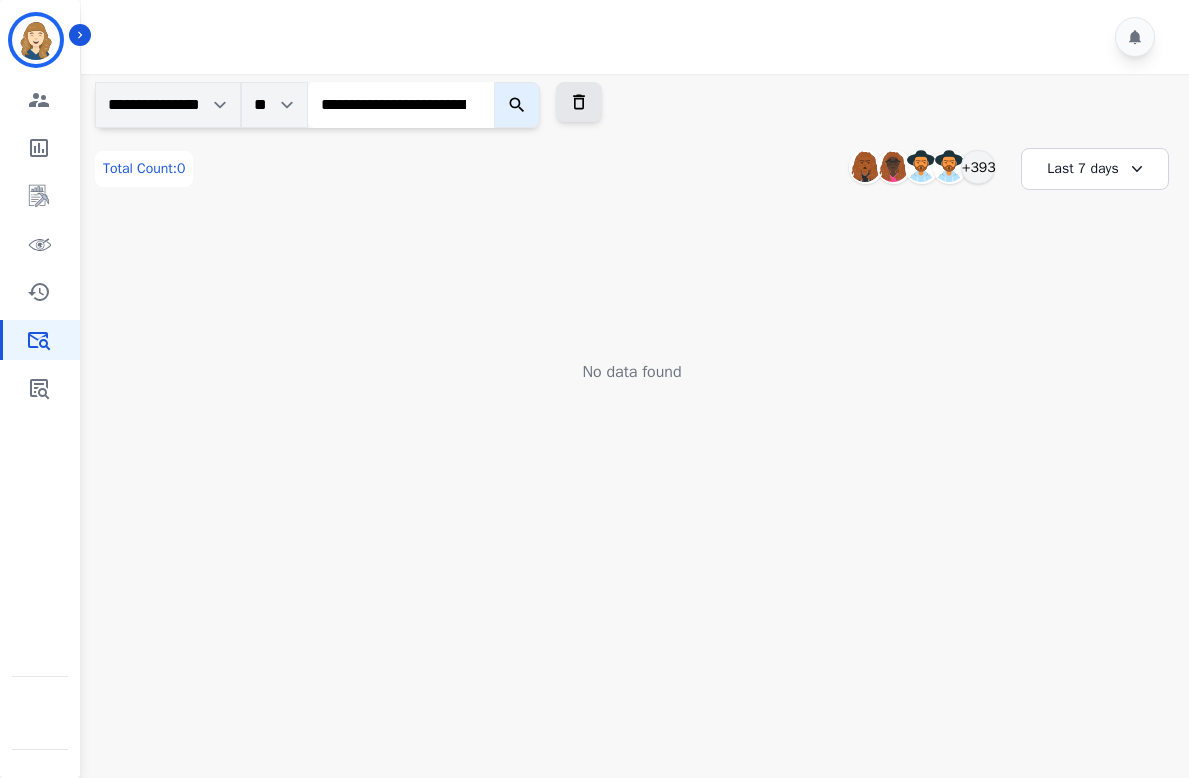 scroll, scrollTop: 0, scrollLeft: 148, axis: horizontal 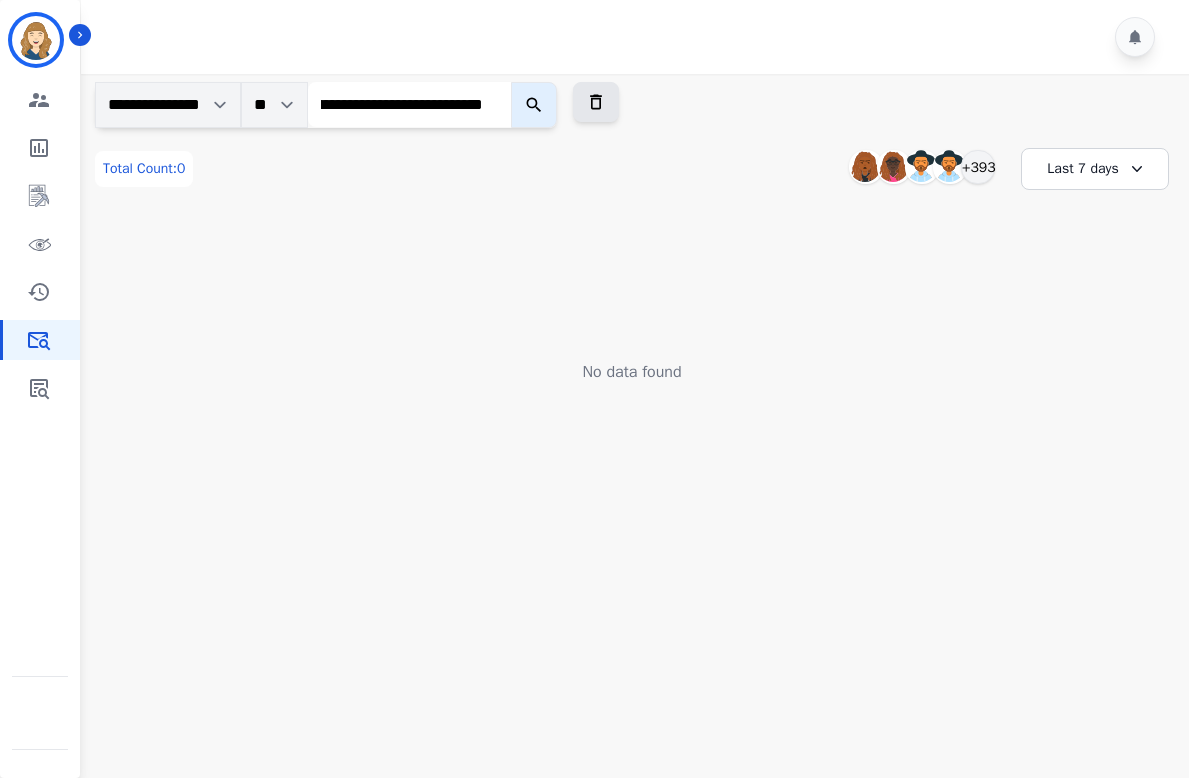 type on "**********" 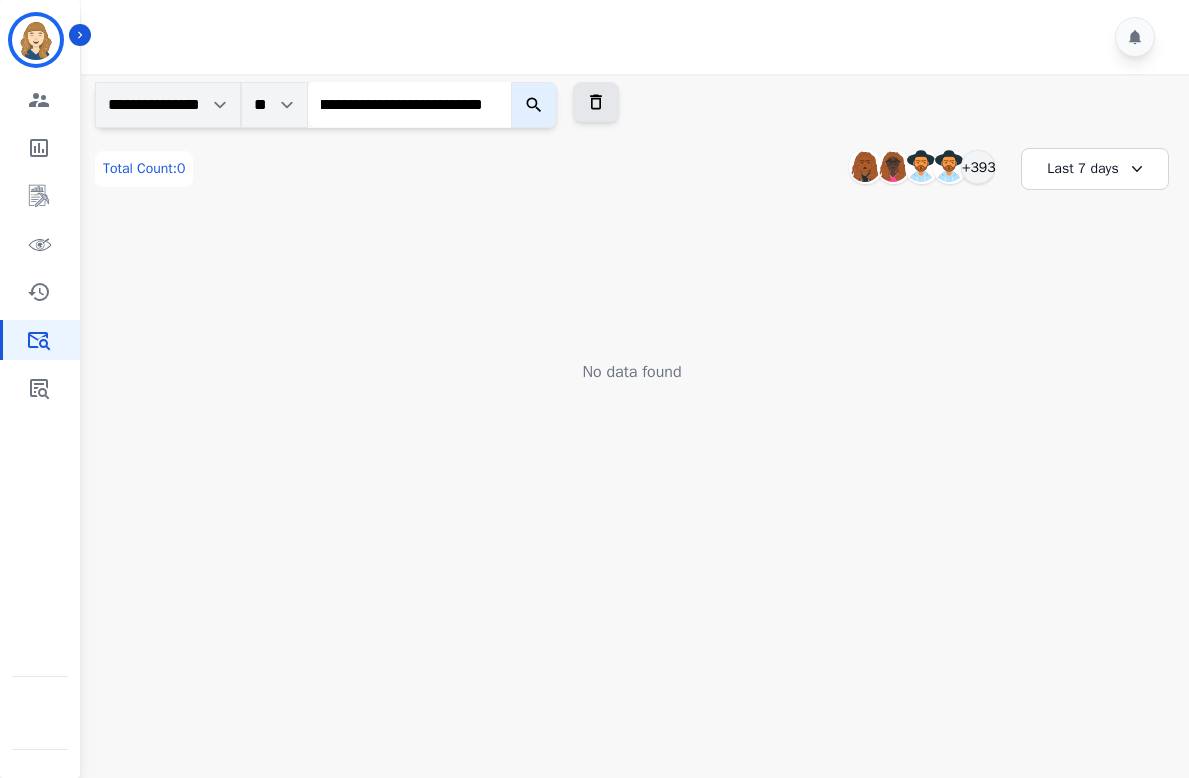 scroll, scrollTop: 0, scrollLeft: 0, axis: both 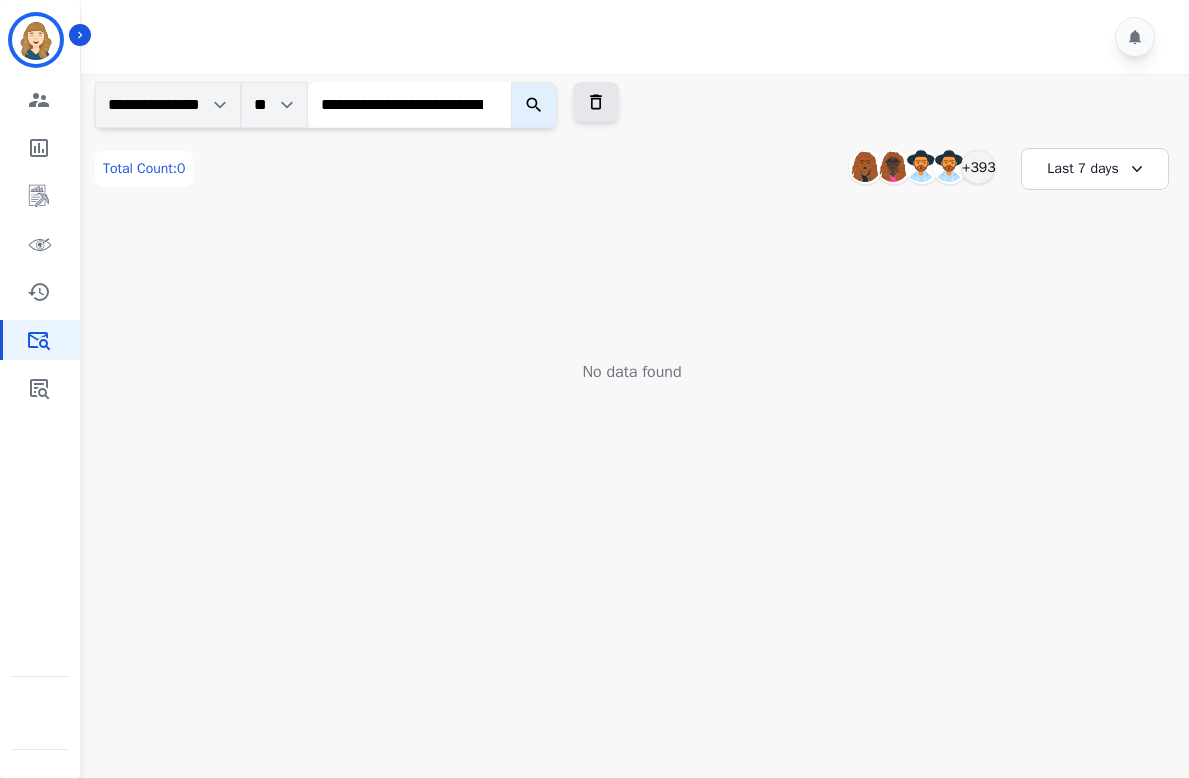 click 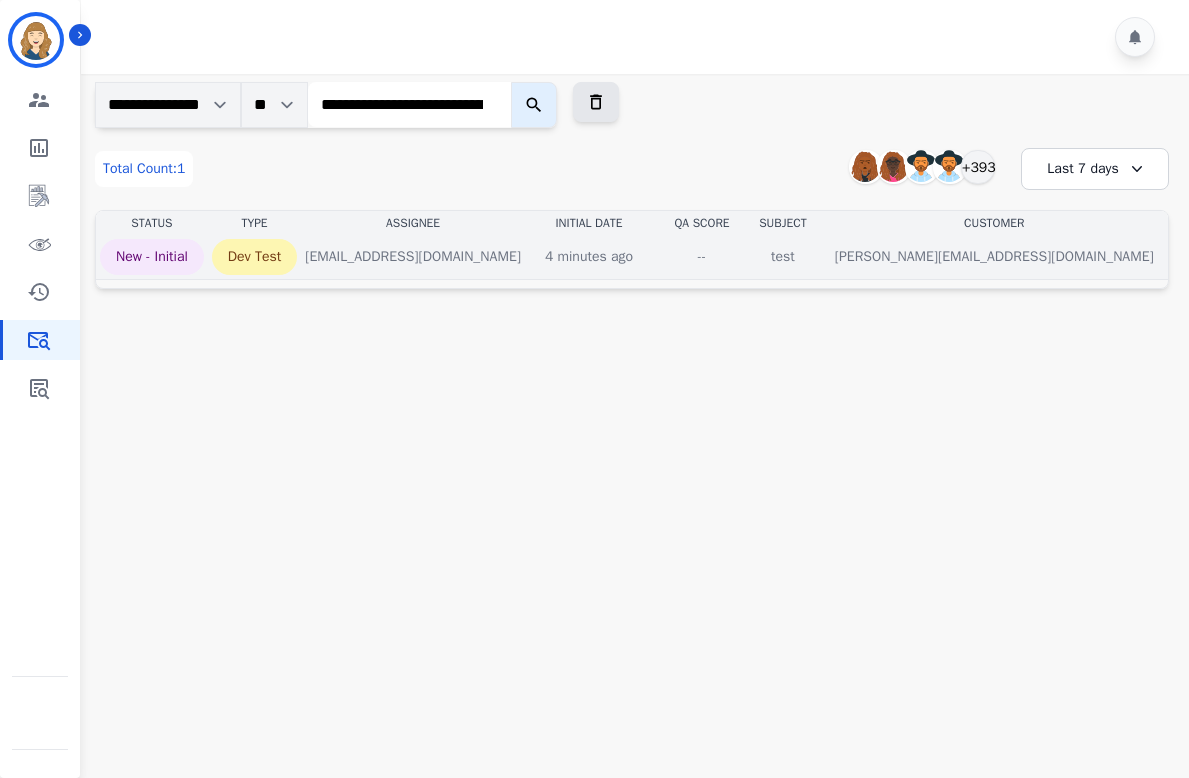 click on "--" at bounding box center (702, 257) 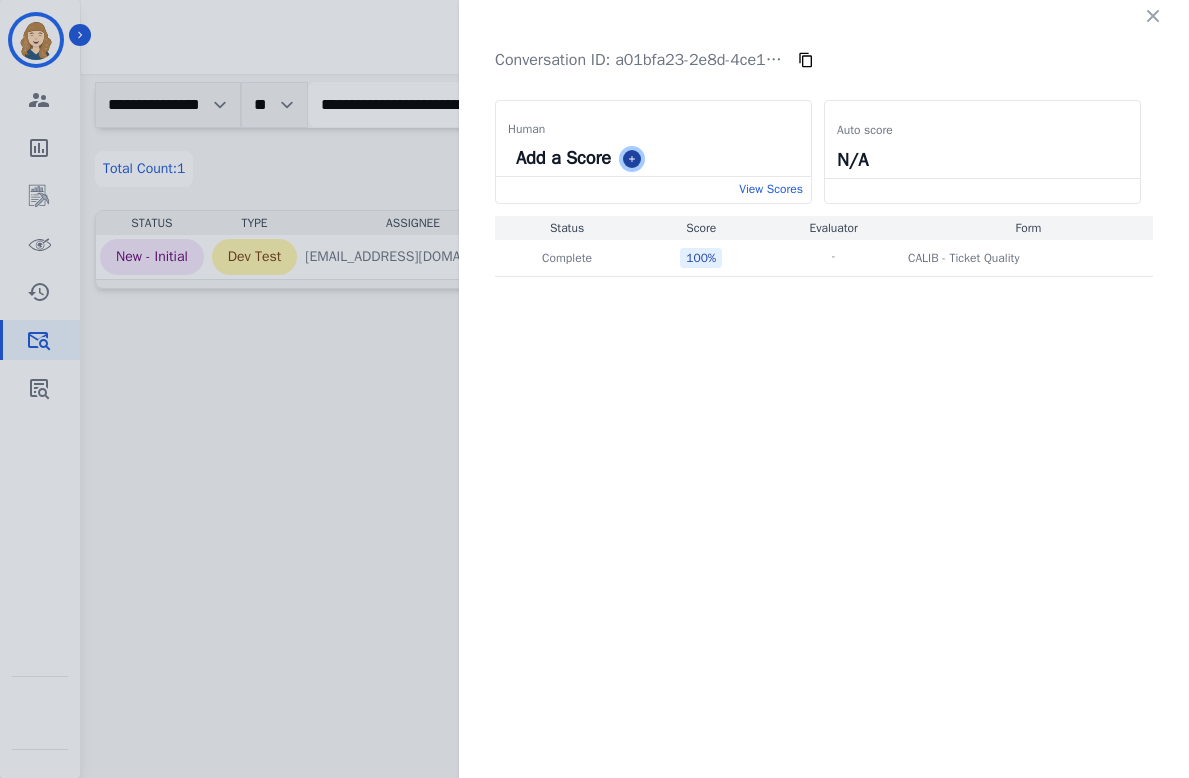 click 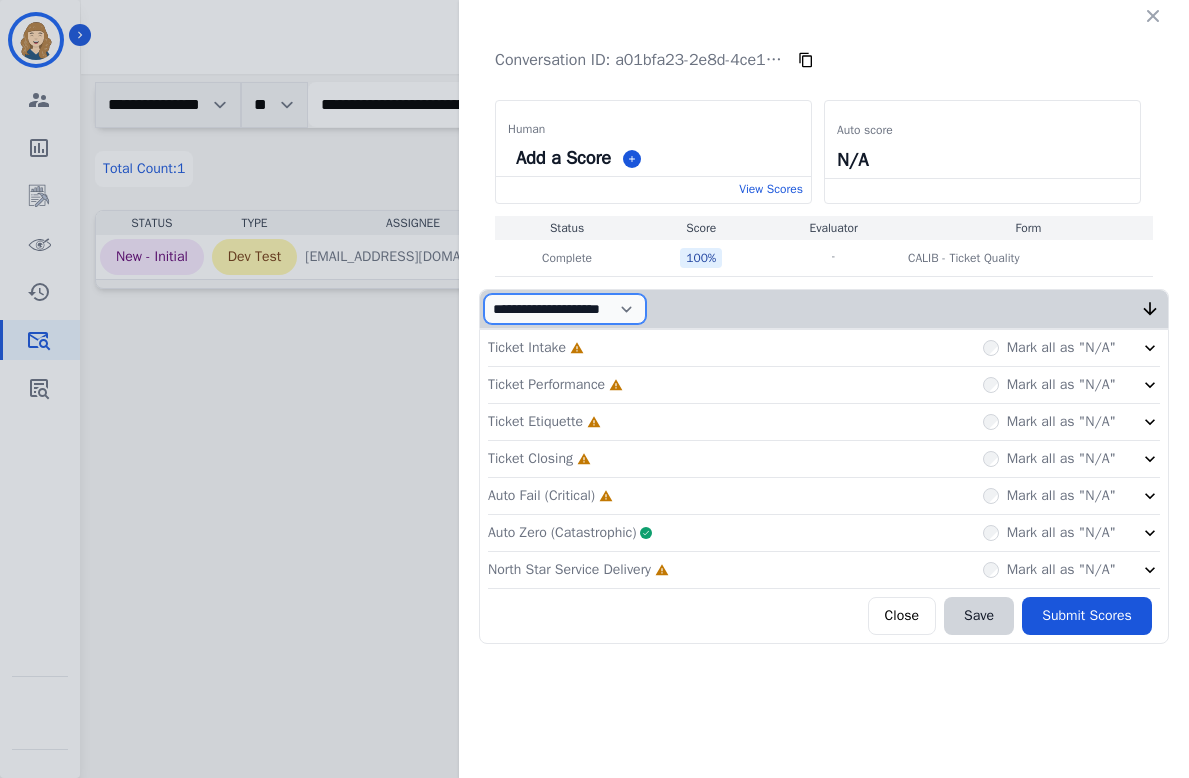 click on "**********" at bounding box center [565, 309] 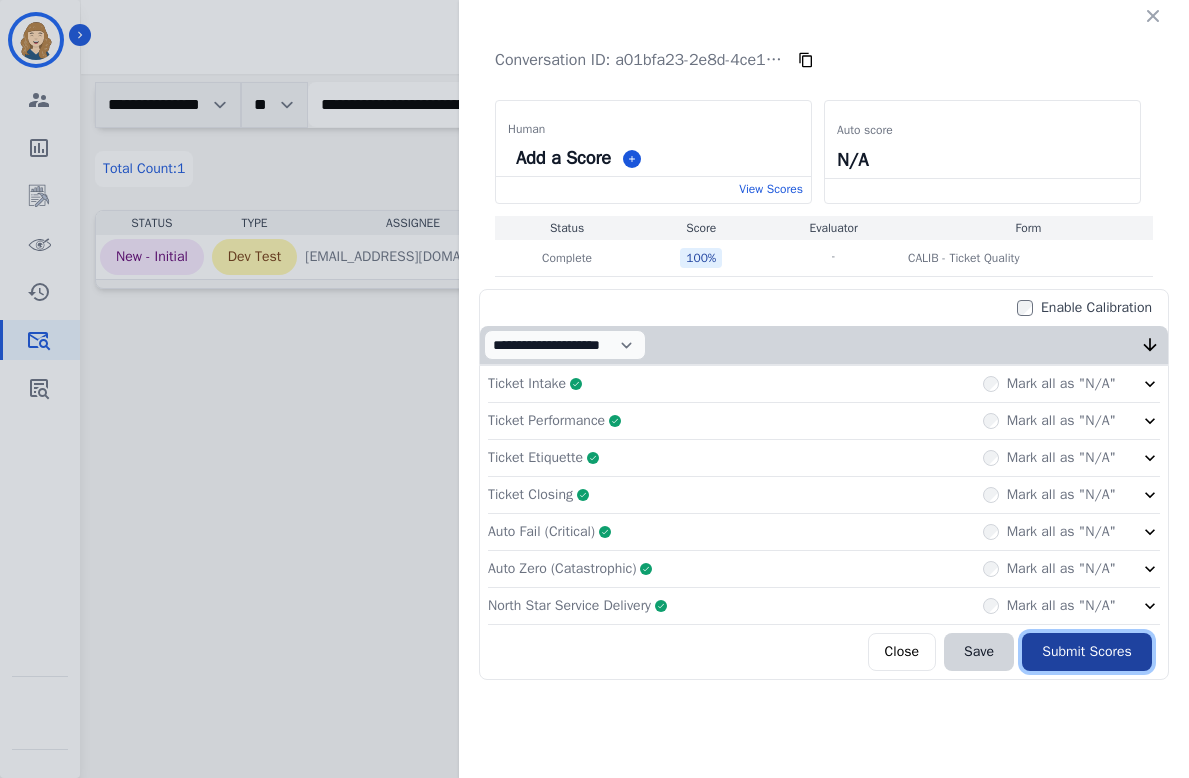 click on "Submit Scores" at bounding box center [1087, 652] 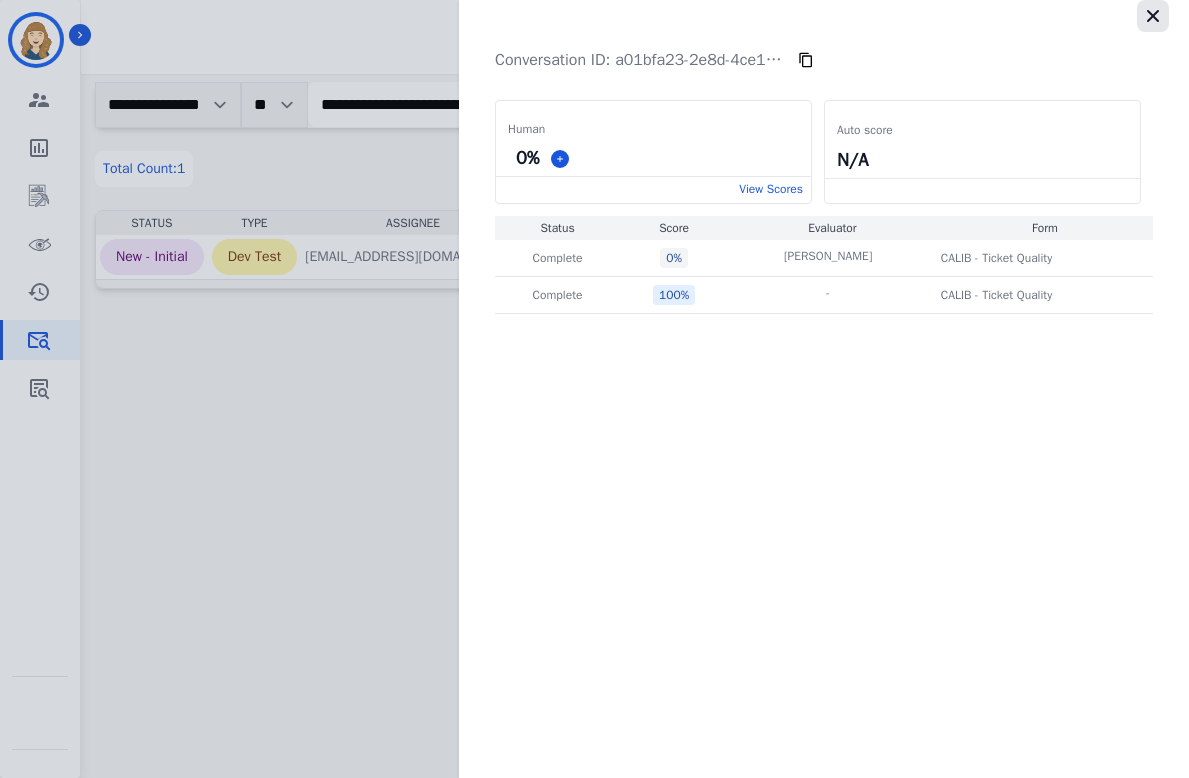 click 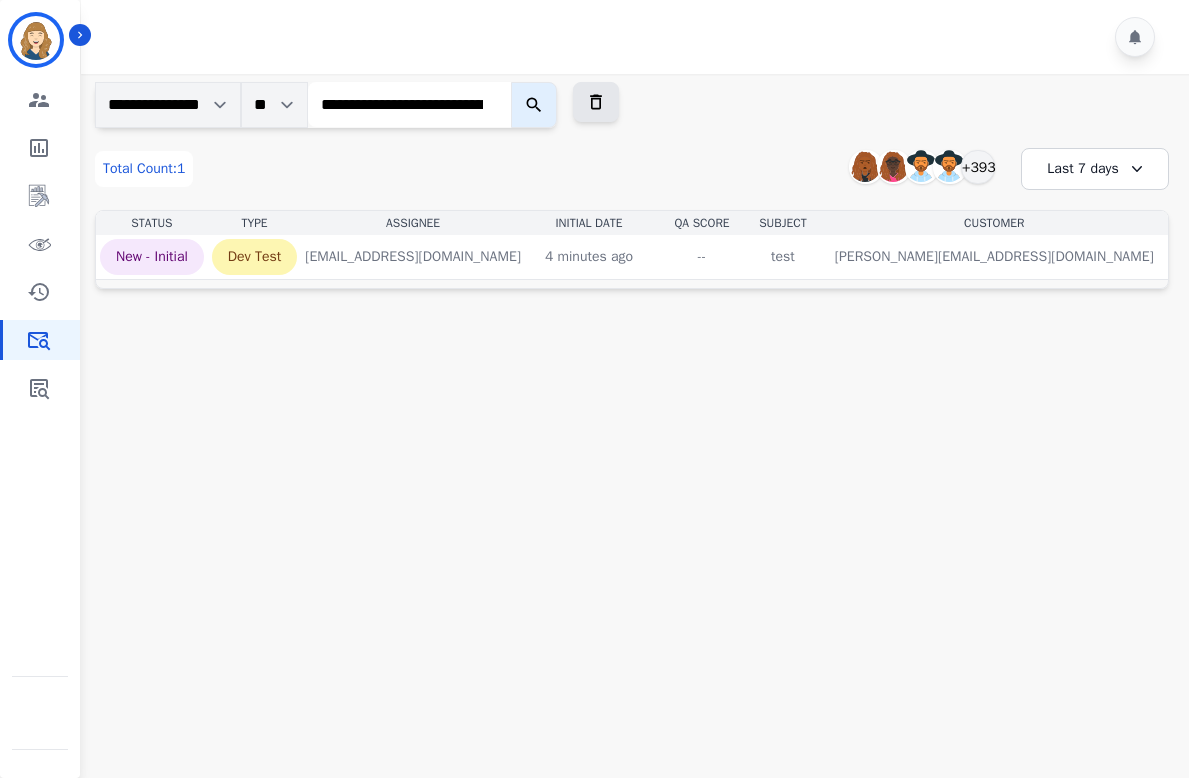 click 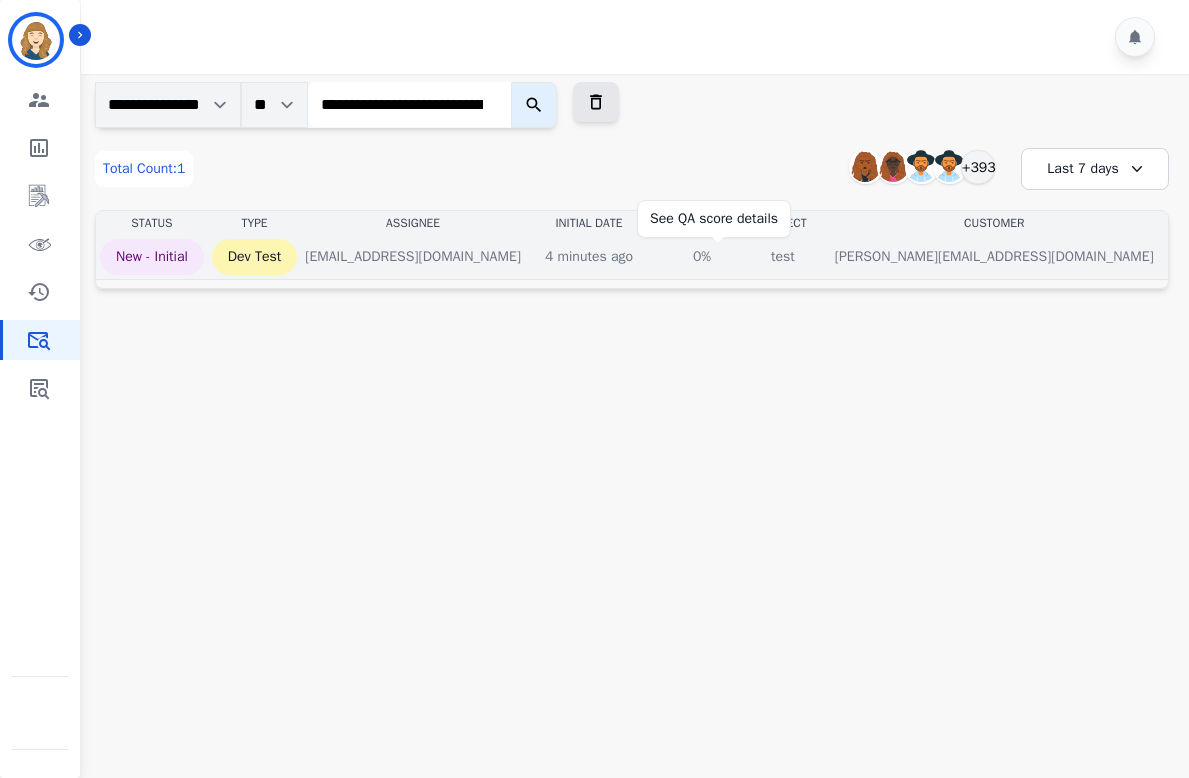 click on "0%" at bounding box center (702, 257) 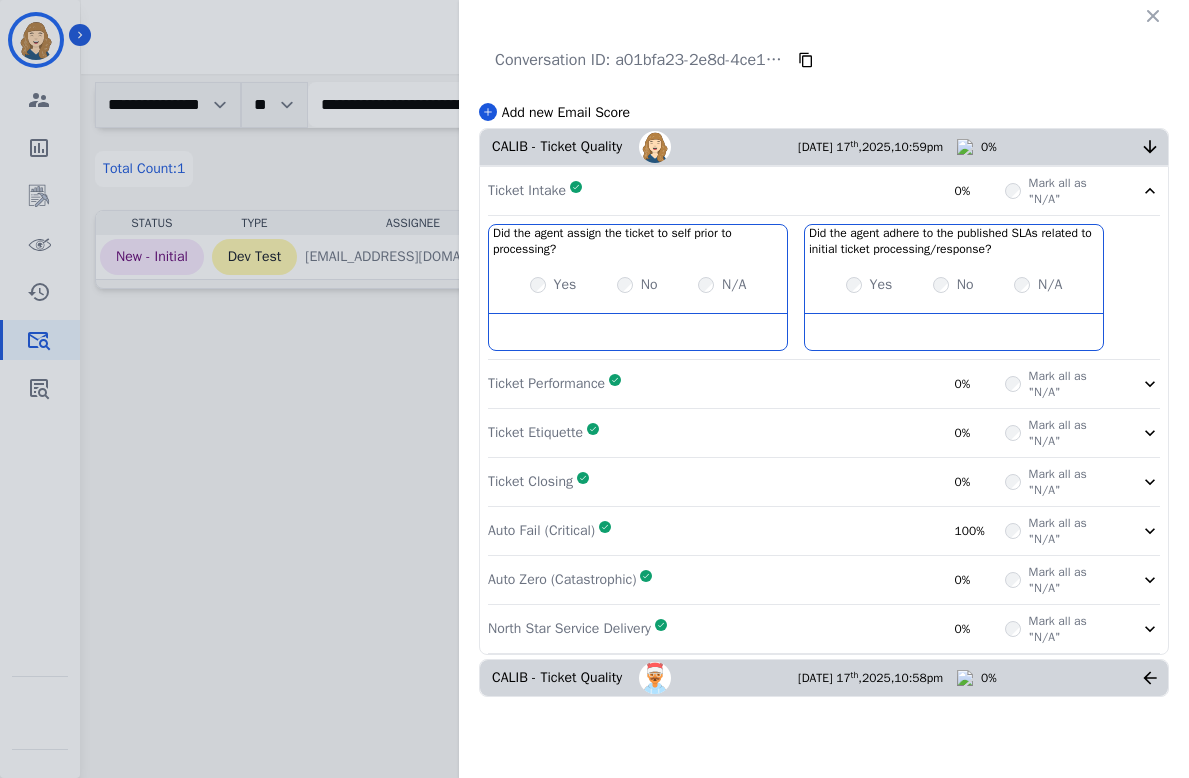 click 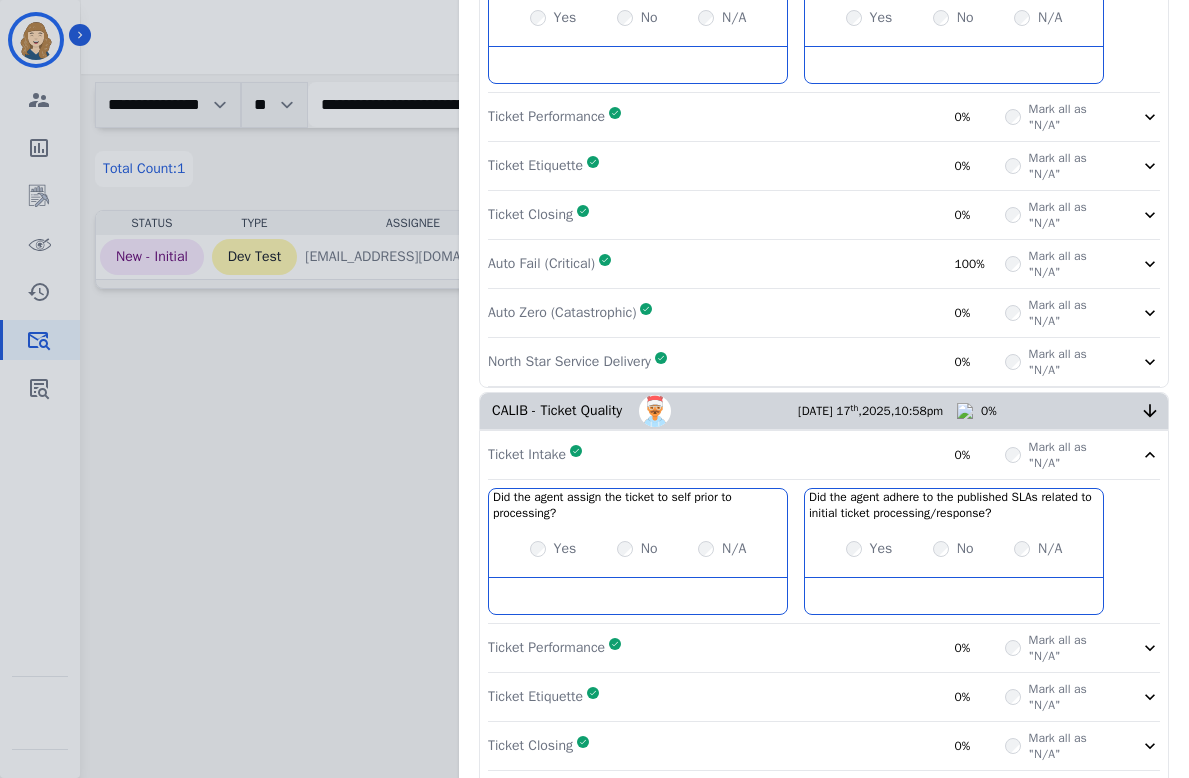 scroll, scrollTop: 130, scrollLeft: 0, axis: vertical 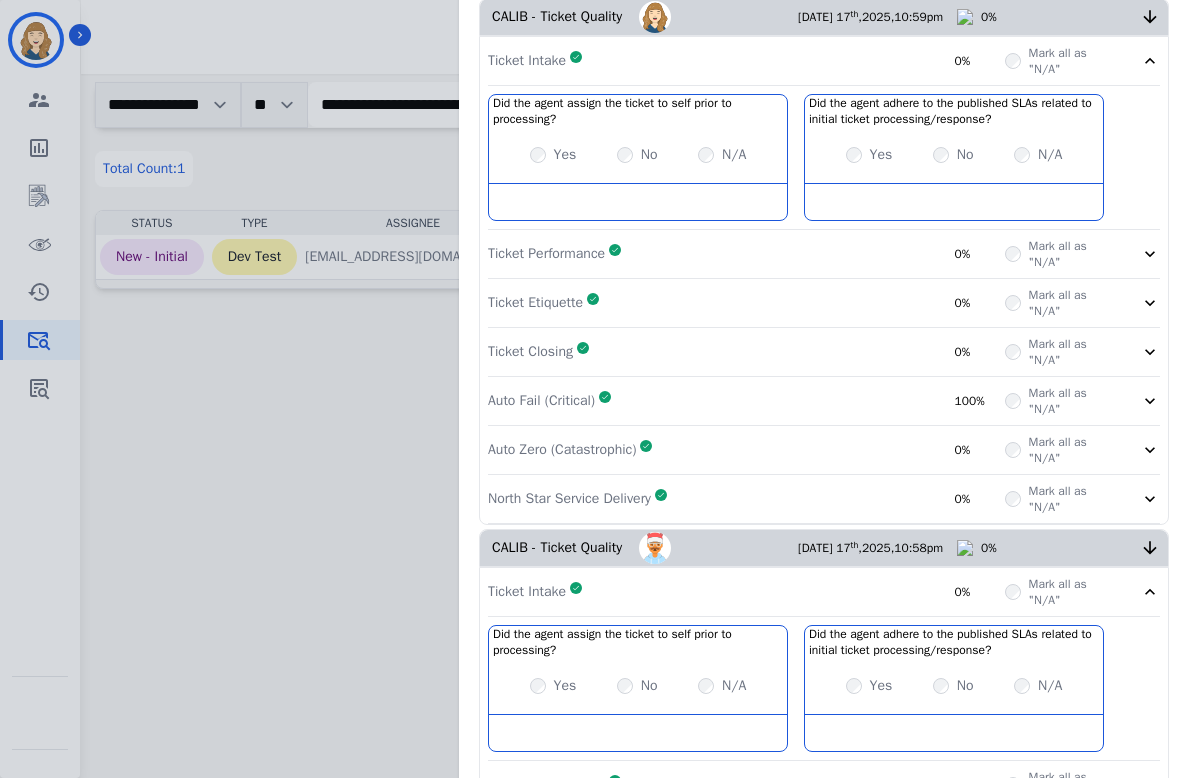 click 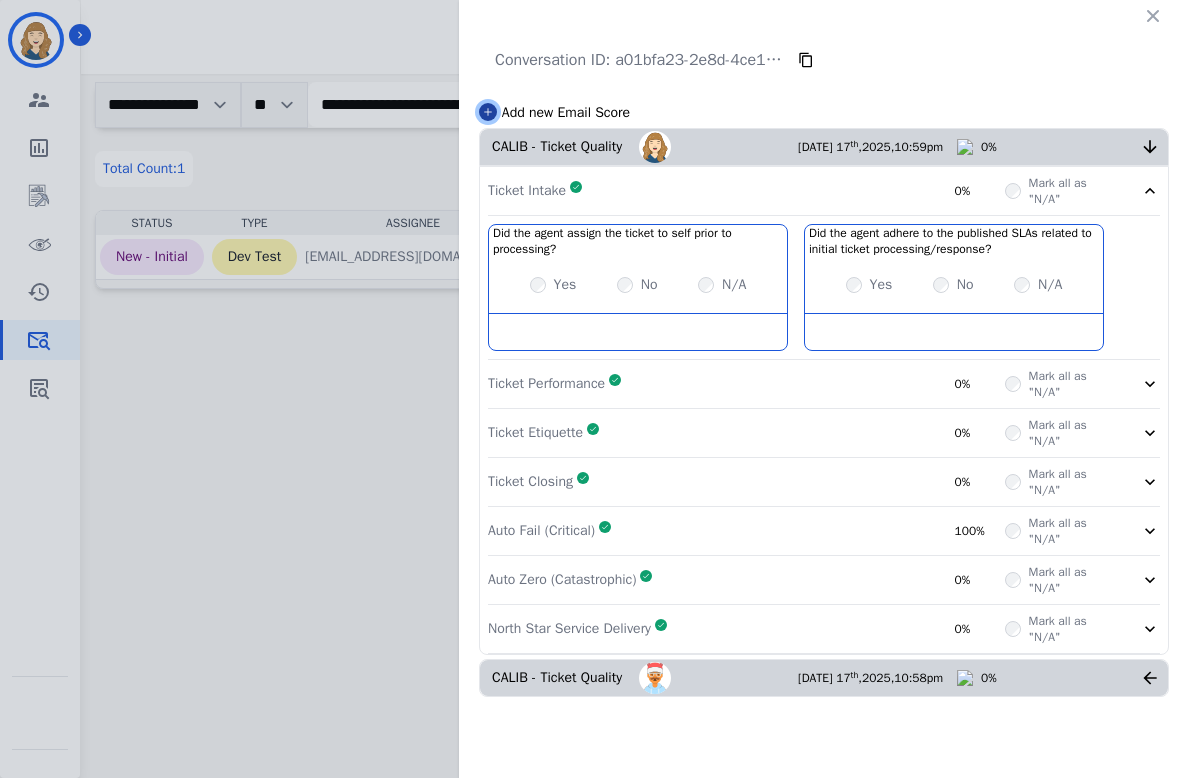 click 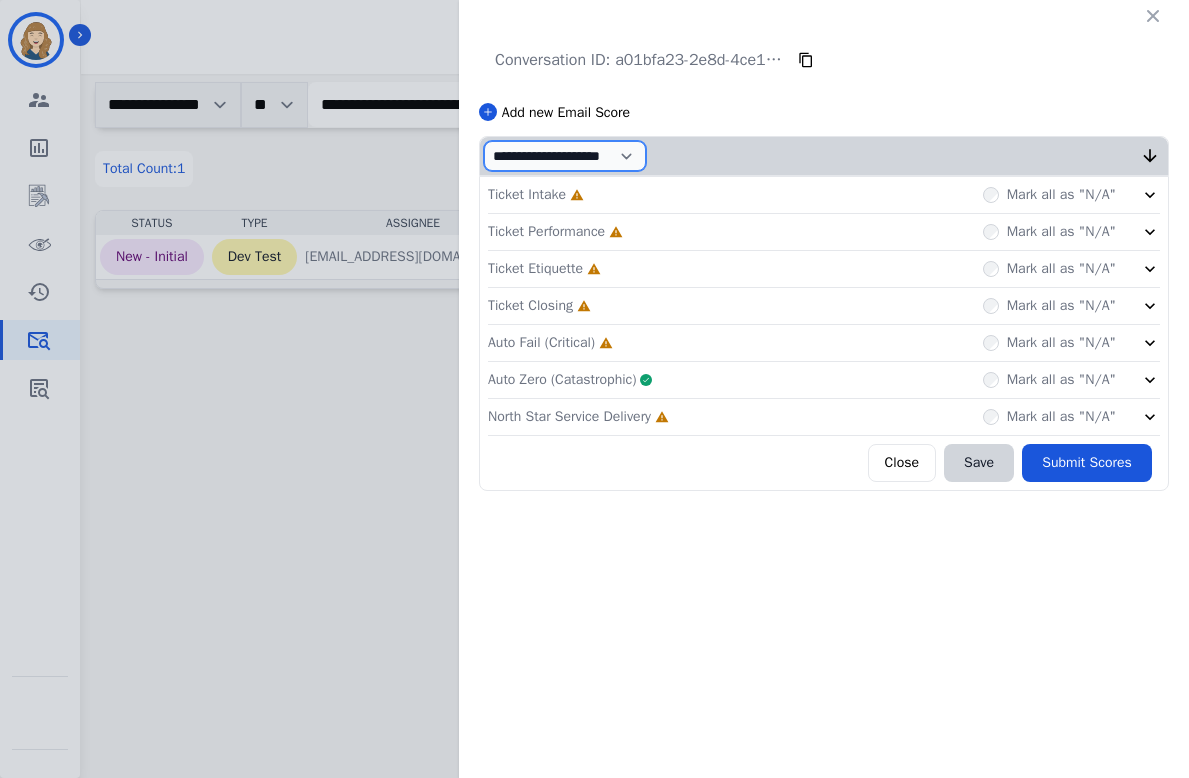 click on "**********" at bounding box center (565, 156) 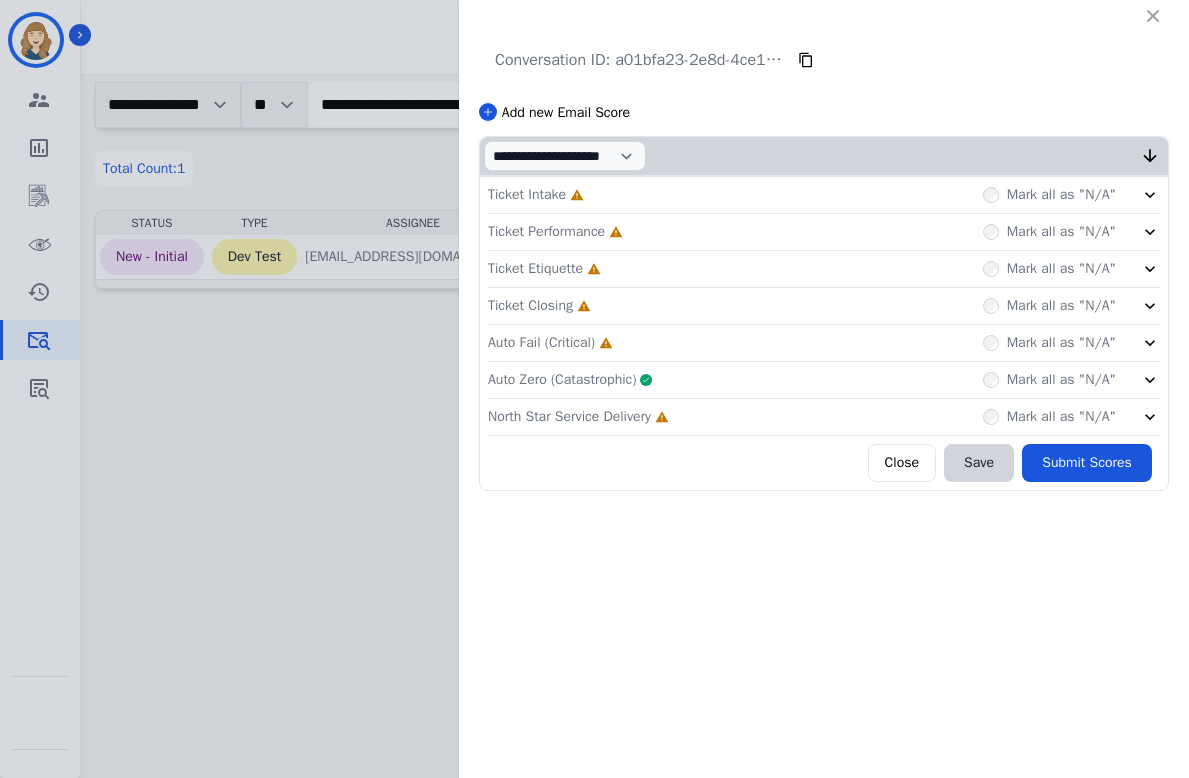 click on "Add new Email Score" at bounding box center [824, 112] 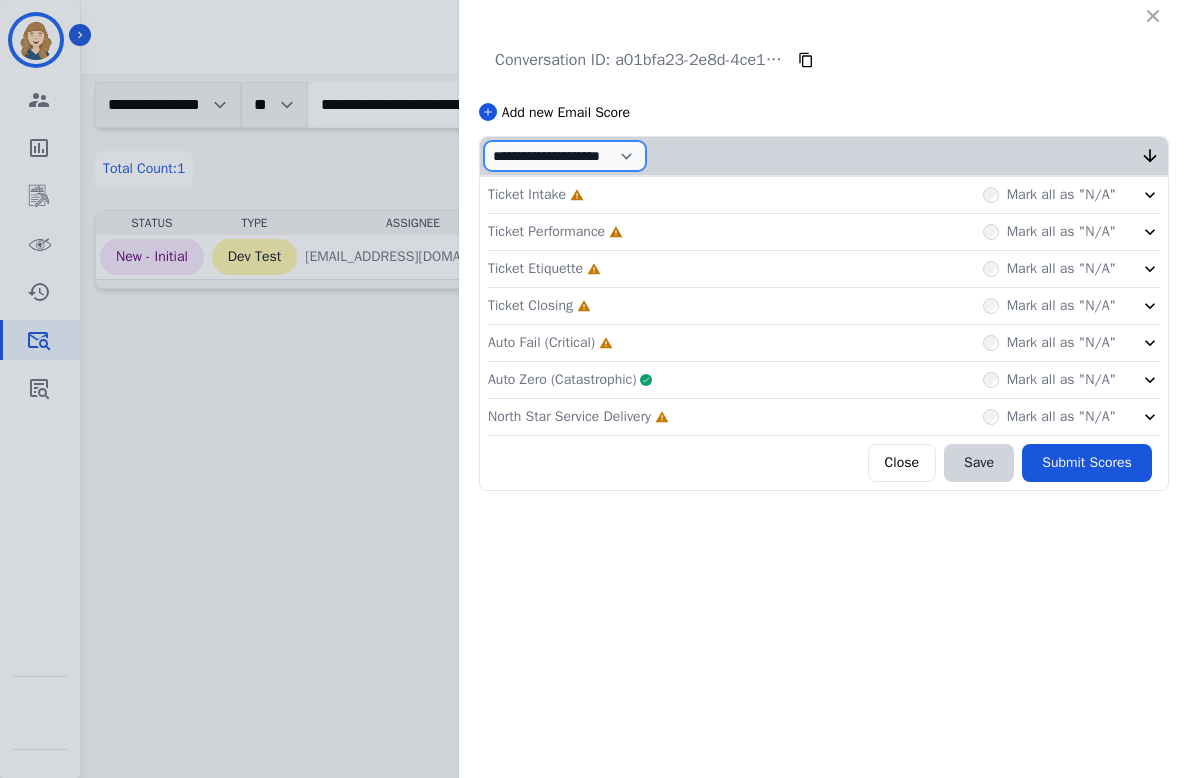 click on "**********" at bounding box center (565, 156) 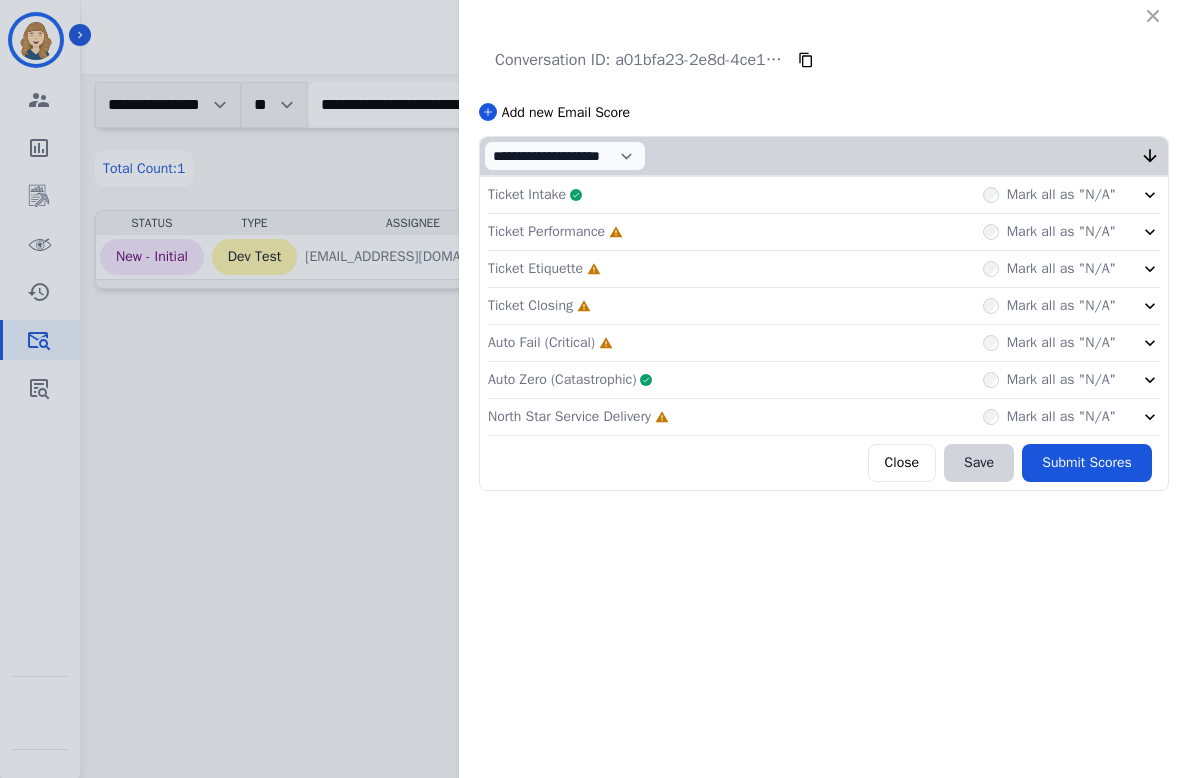 click 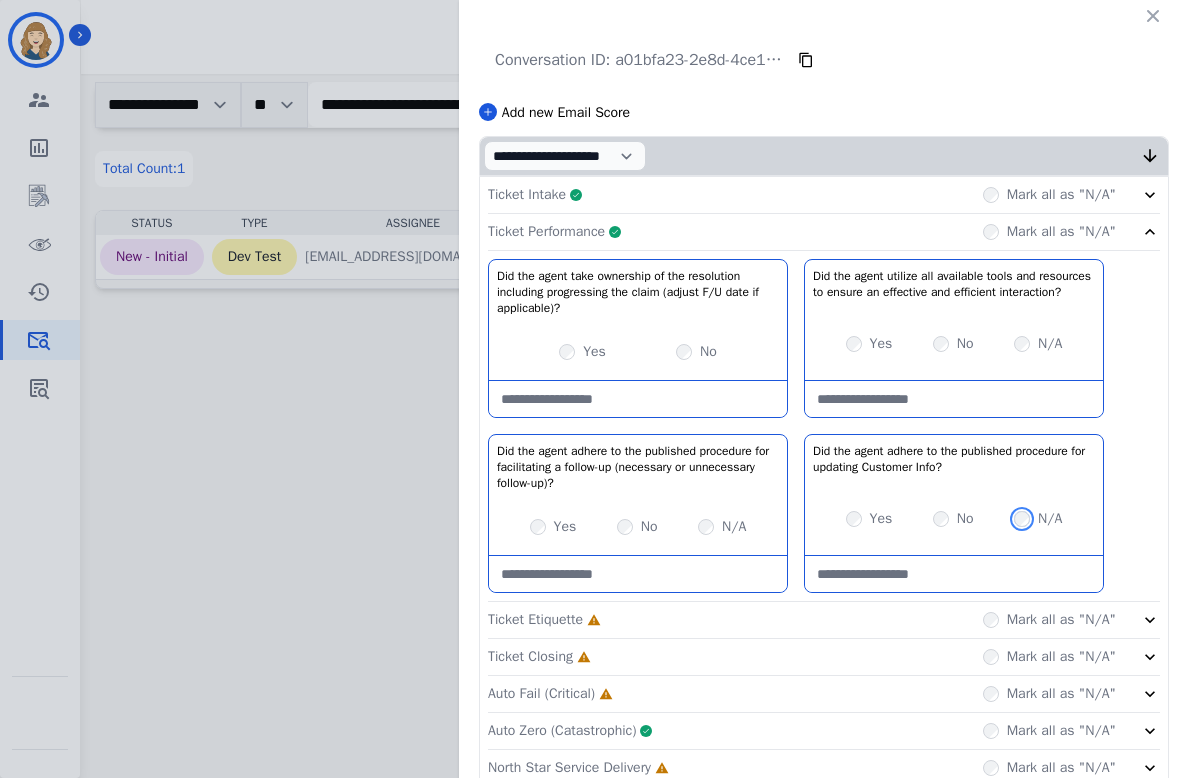 scroll, scrollTop: 84, scrollLeft: 0, axis: vertical 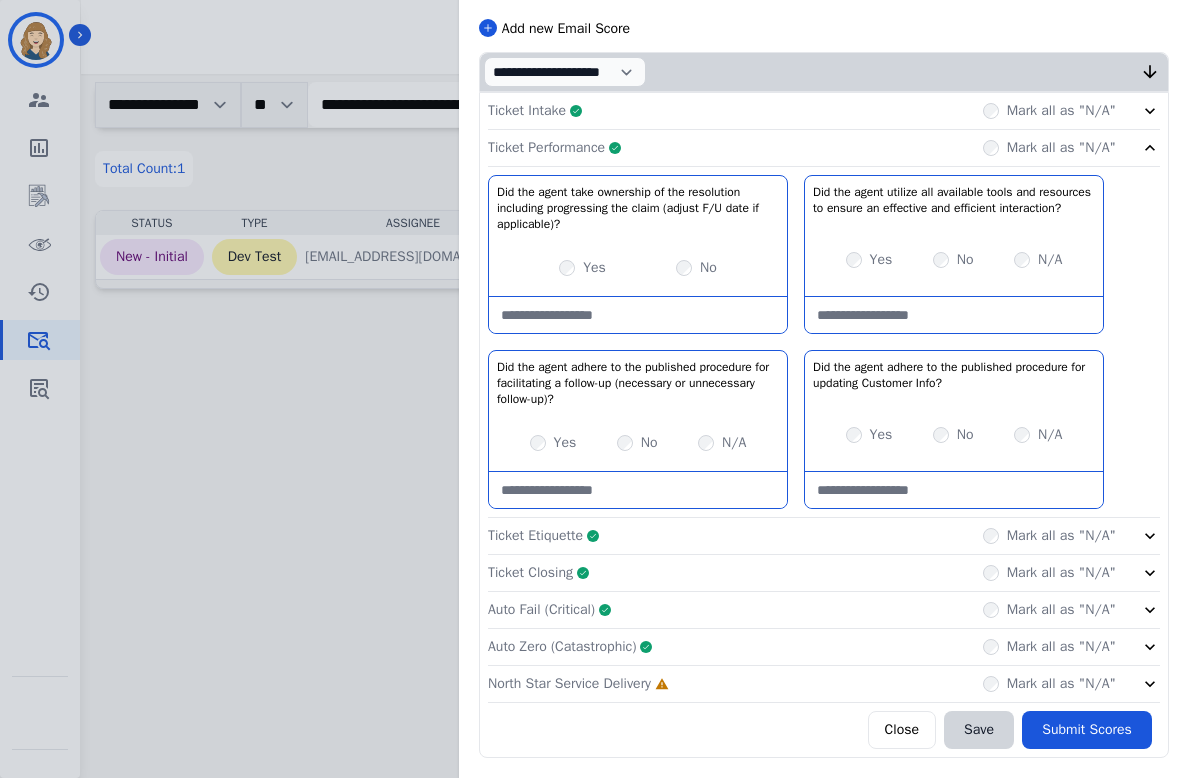 click on "Mark all as "N/A"" at bounding box center [1049, 647] 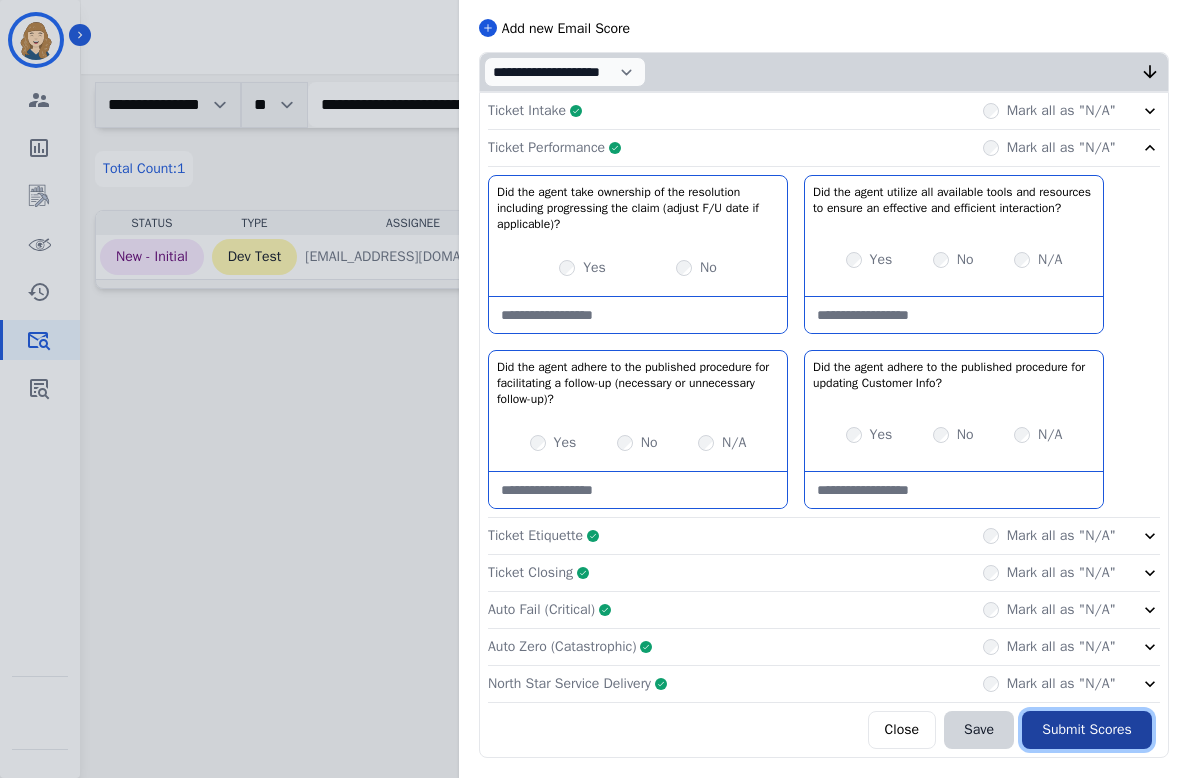 click on "Submit Scores" at bounding box center (1087, 730) 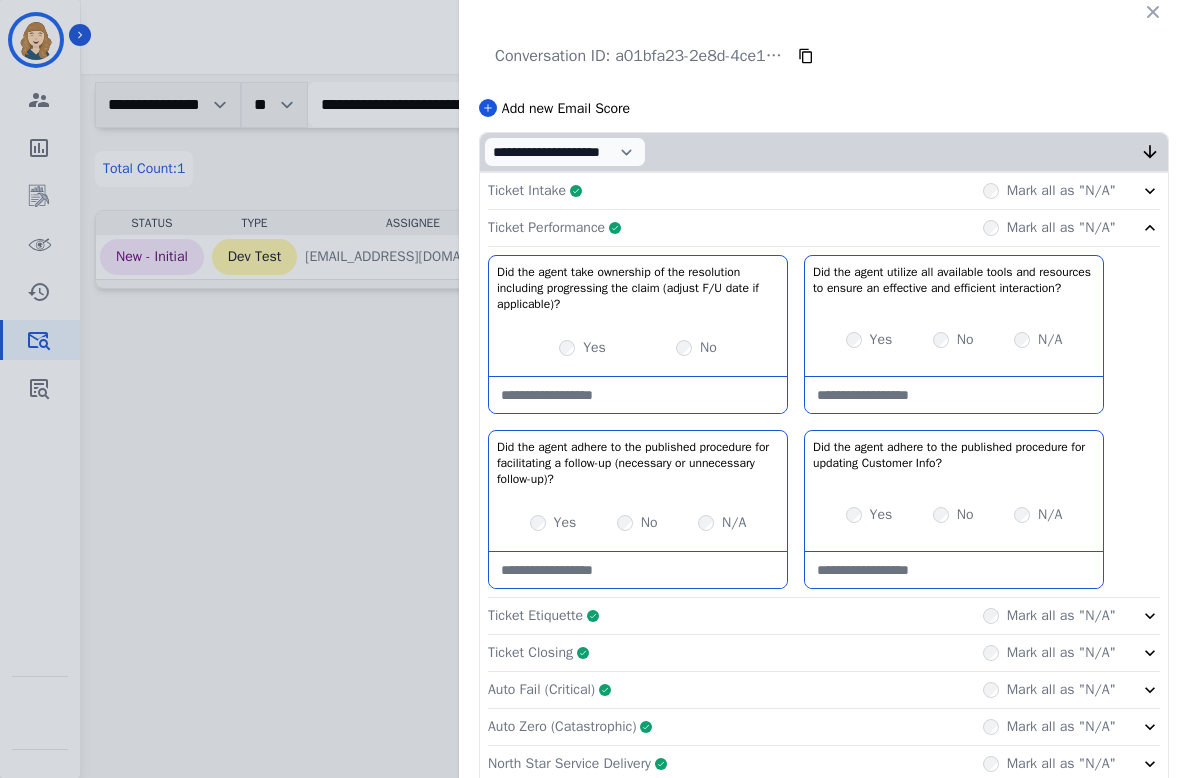 scroll, scrollTop: 0, scrollLeft: 0, axis: both 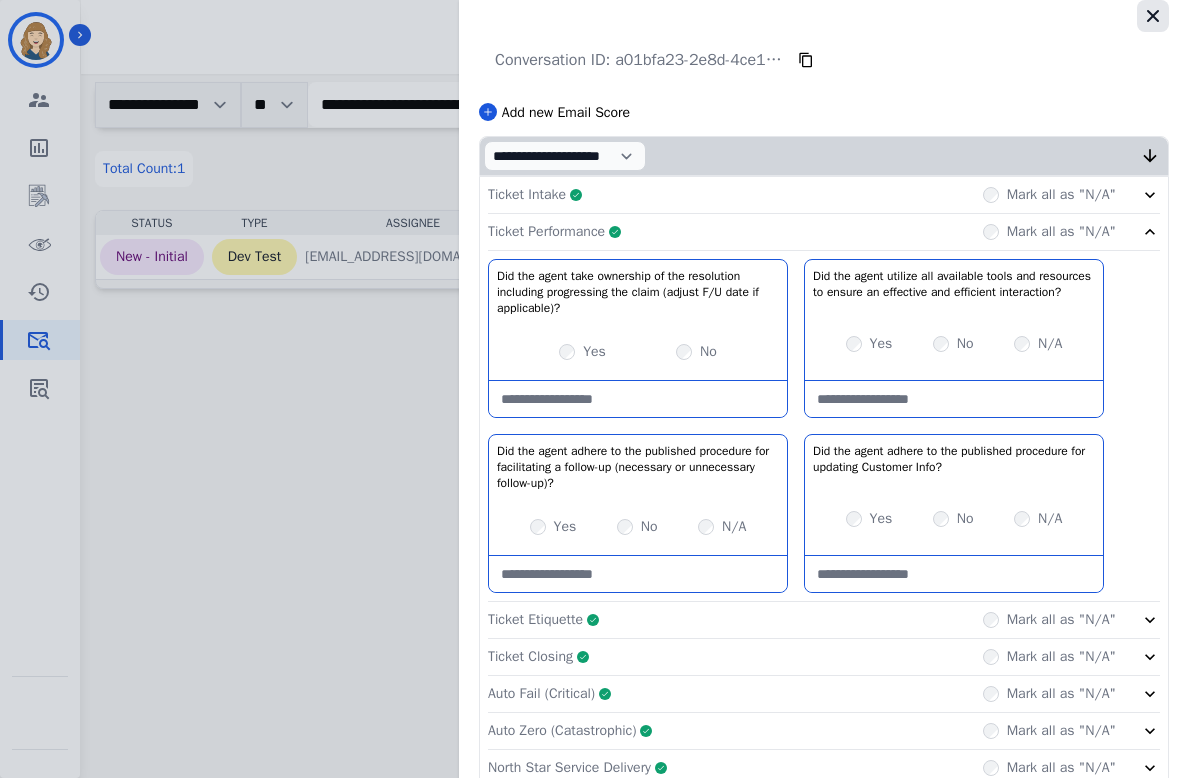 click 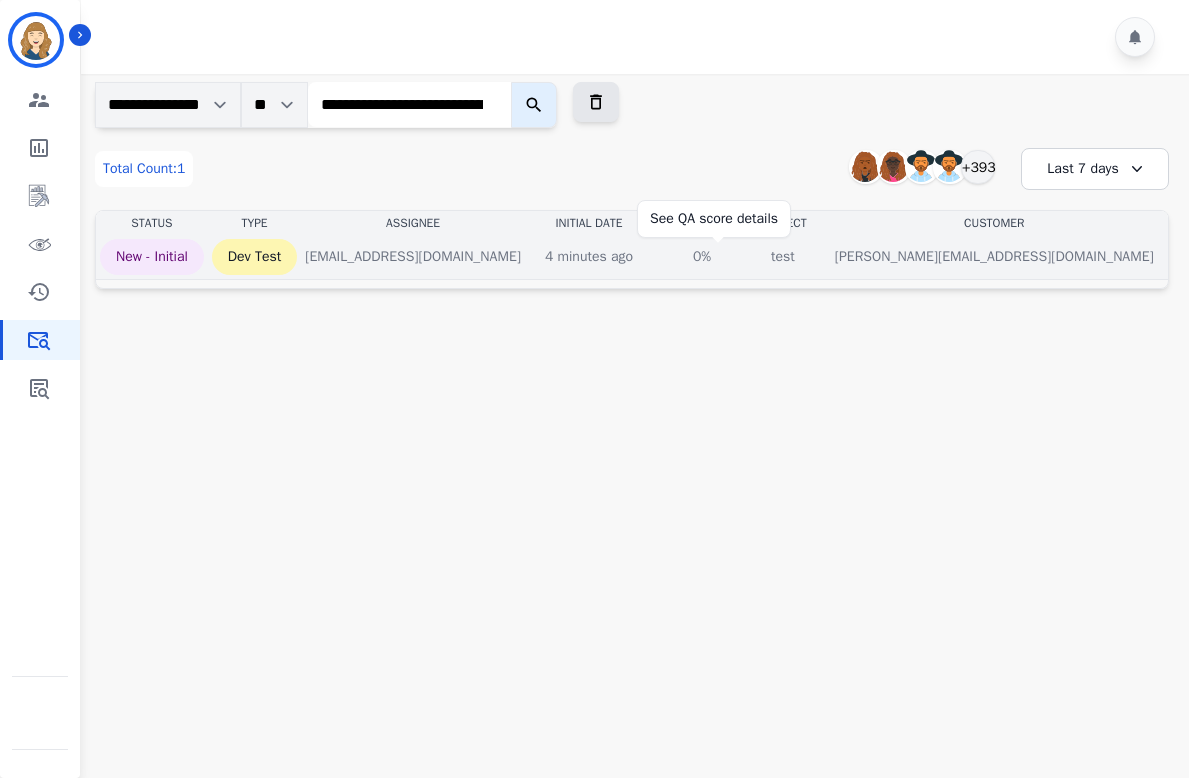 click on "0%" at bounding box center [702, 257] 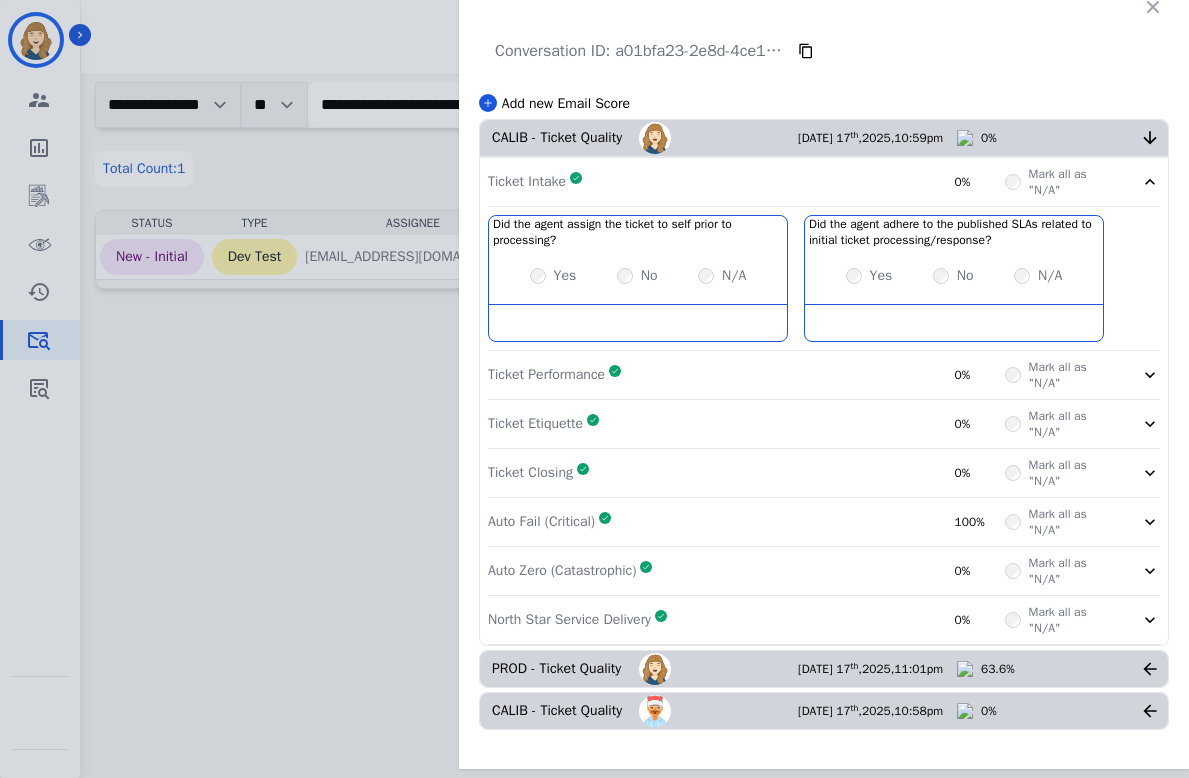 scroll, scrollTop: 0, scrollLeft: 0, axis: both 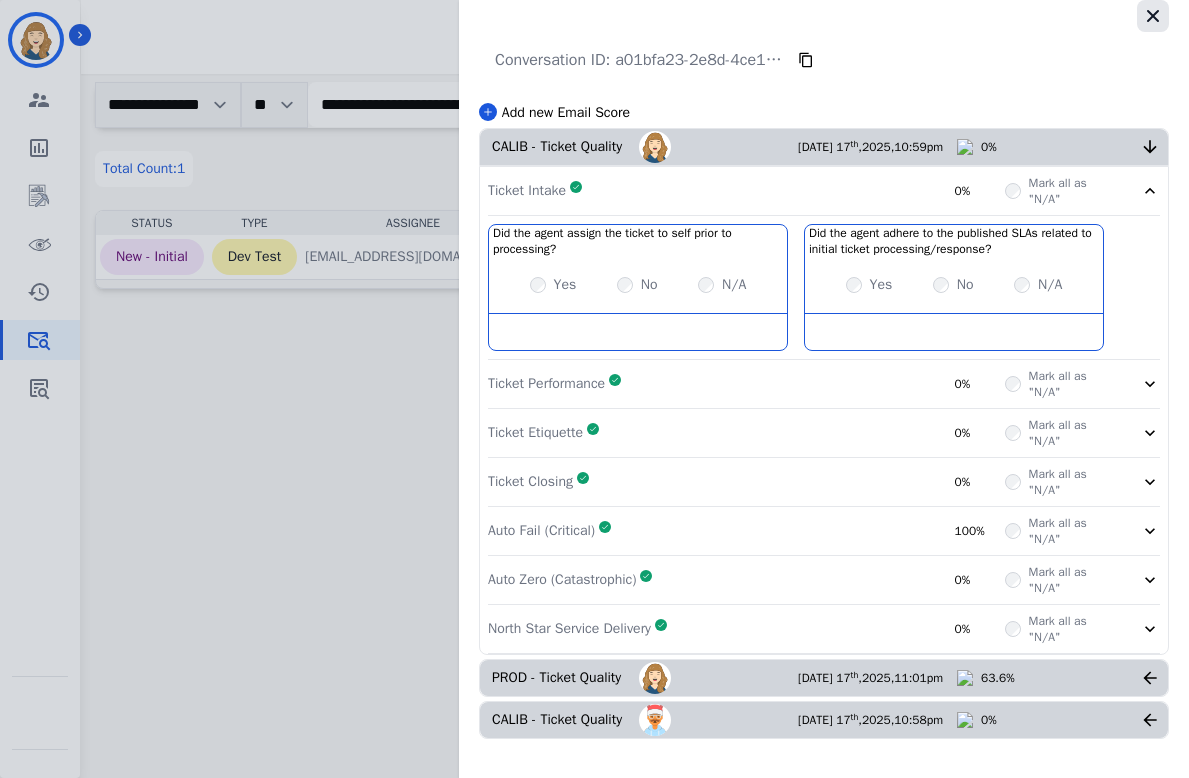click 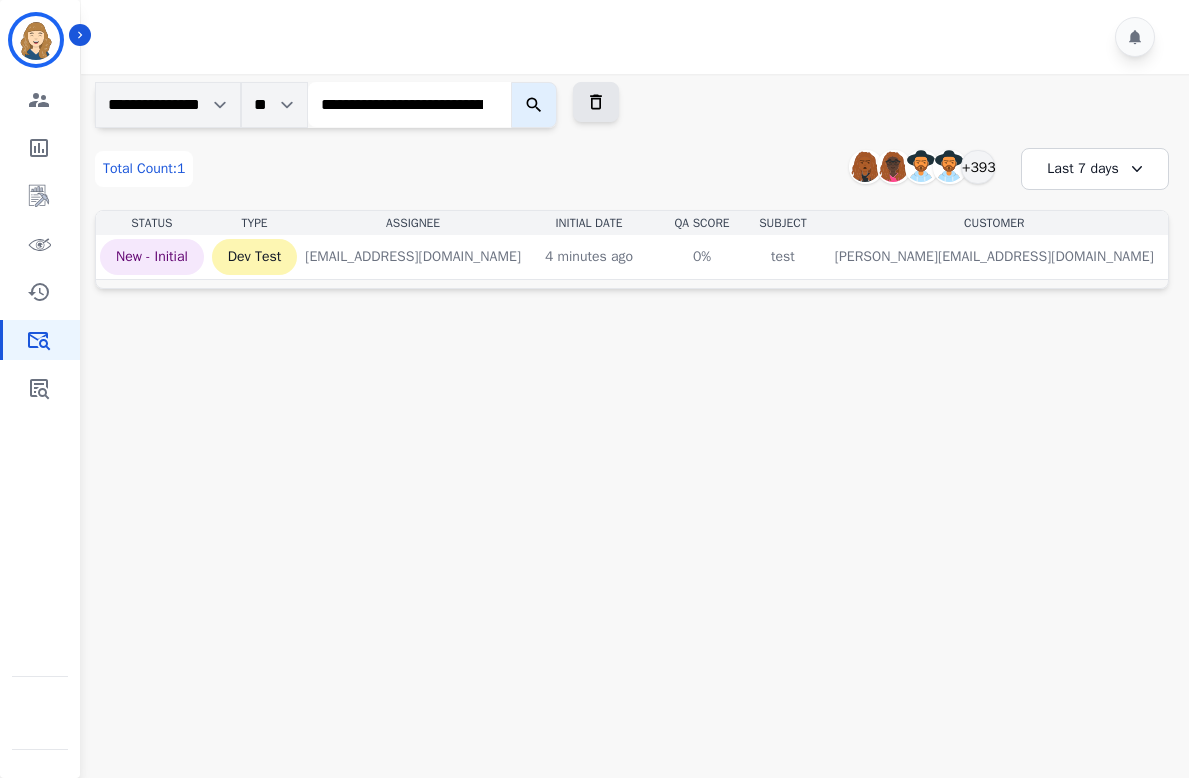 click 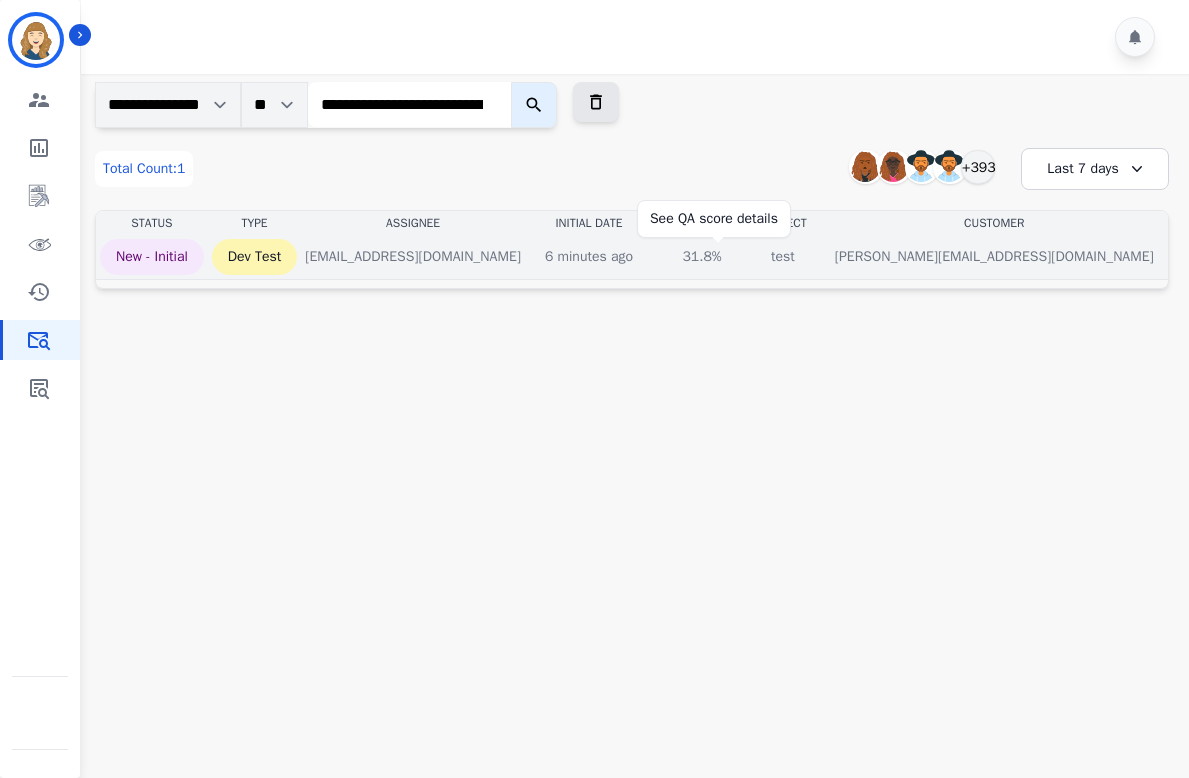 click on "31.8%" at bounding box center (702, 257) 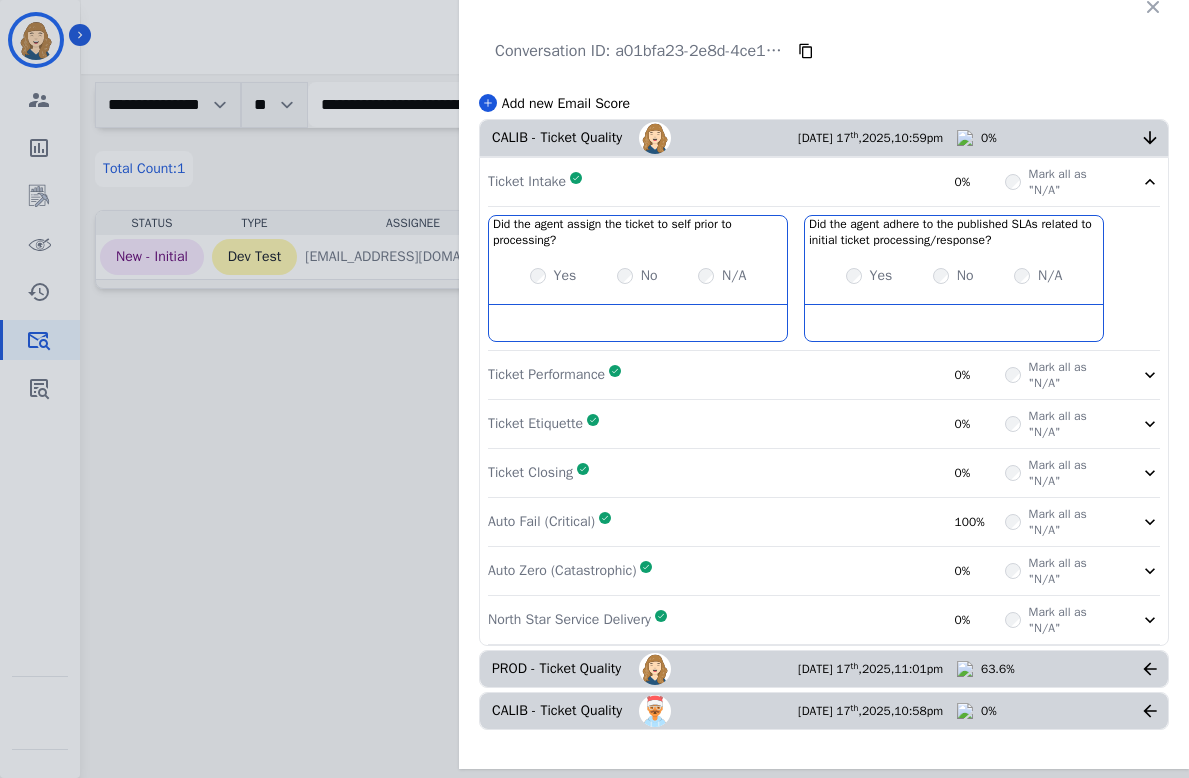 scroll, scrollTop: 0, scrollLeft: 0, axis: both 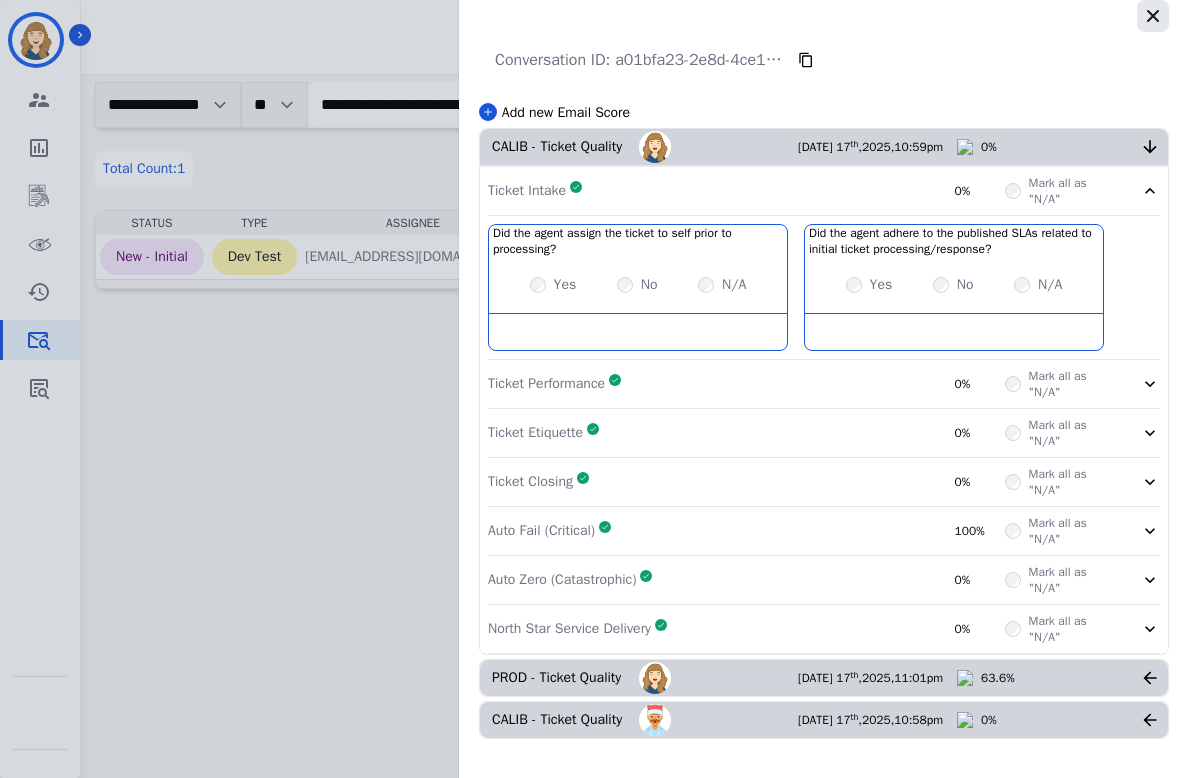click 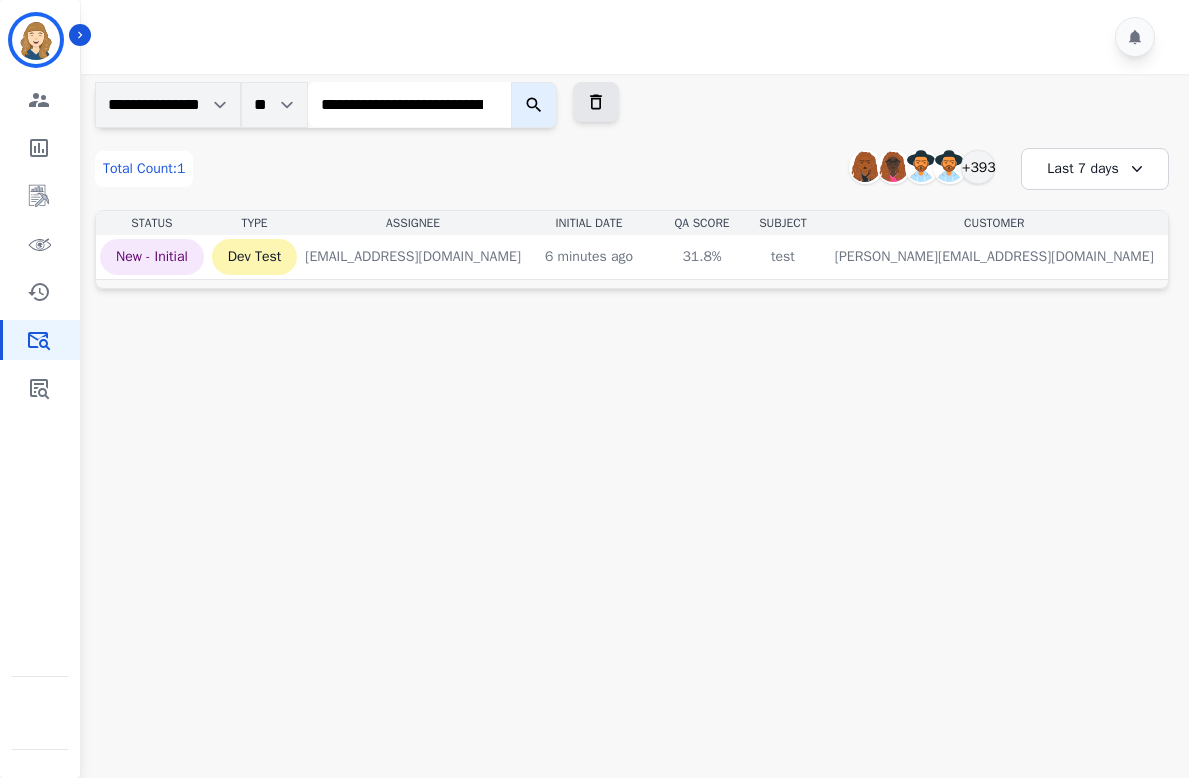 click on "**********" at bounding box center (409, 104) 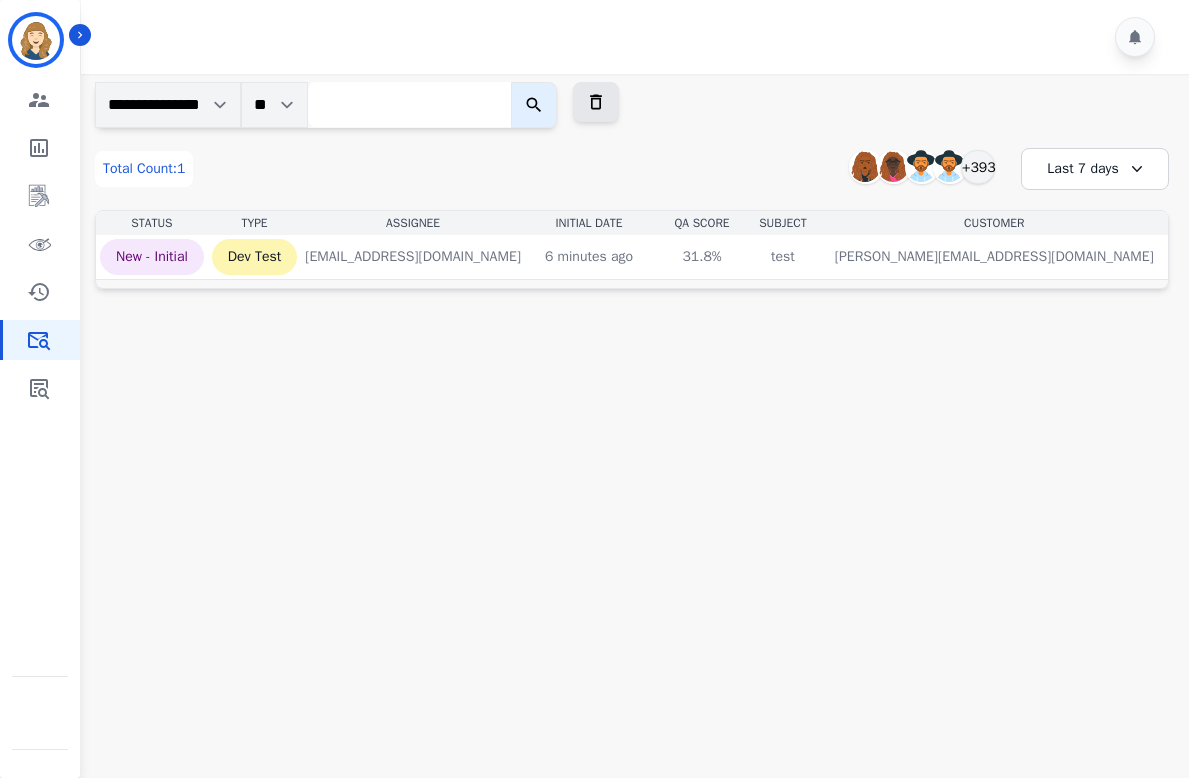 paste on "**********" 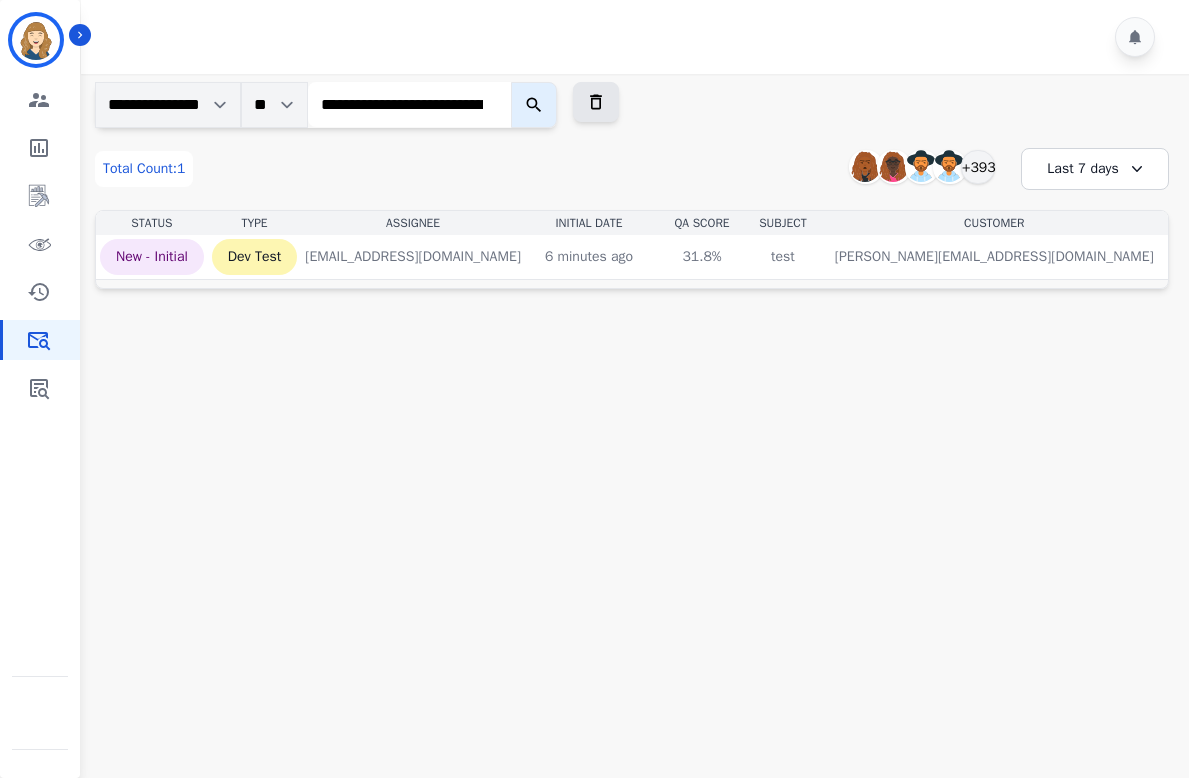 scroll, scrollTop: 0, scrollLeft: 160, axis: horizontal 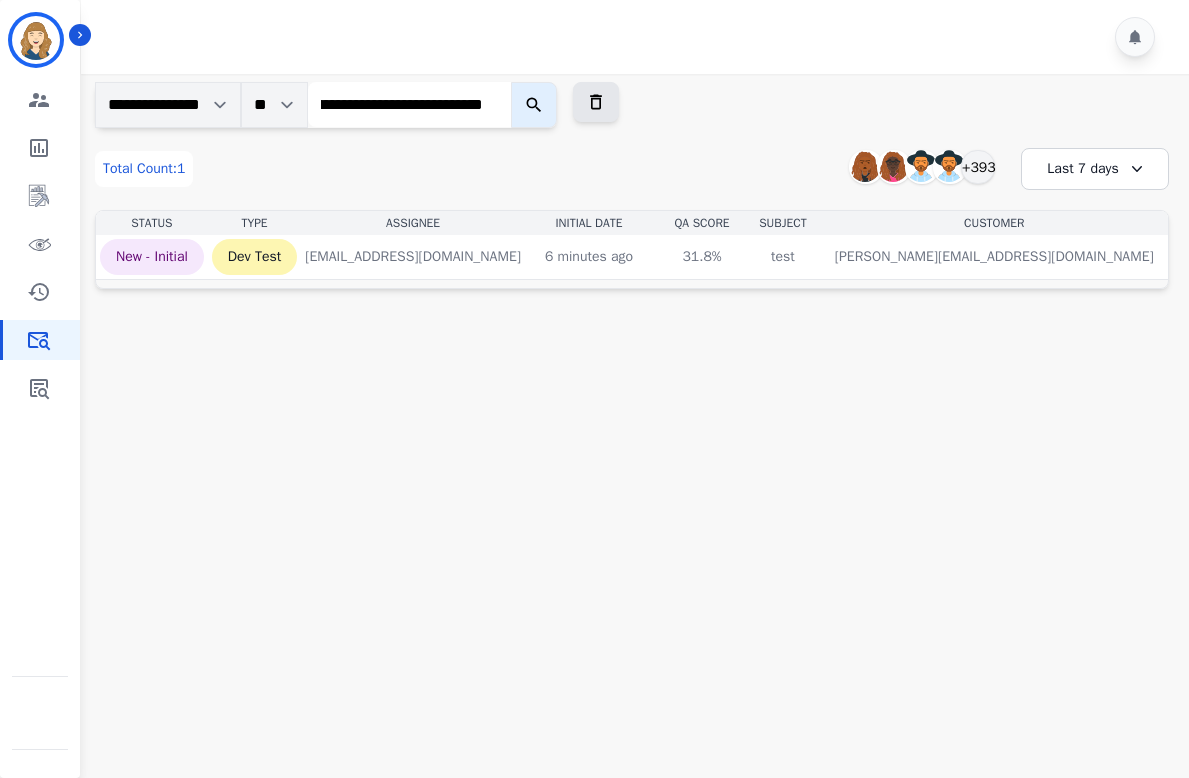 type on "**********" 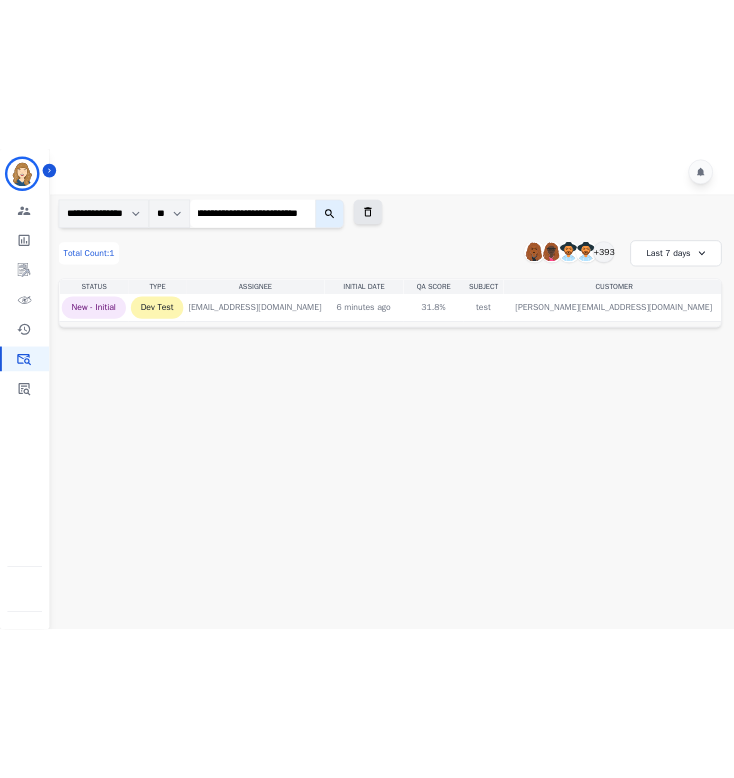 scroll, scrollTop: 0, scrollLeft: 0, axis: both 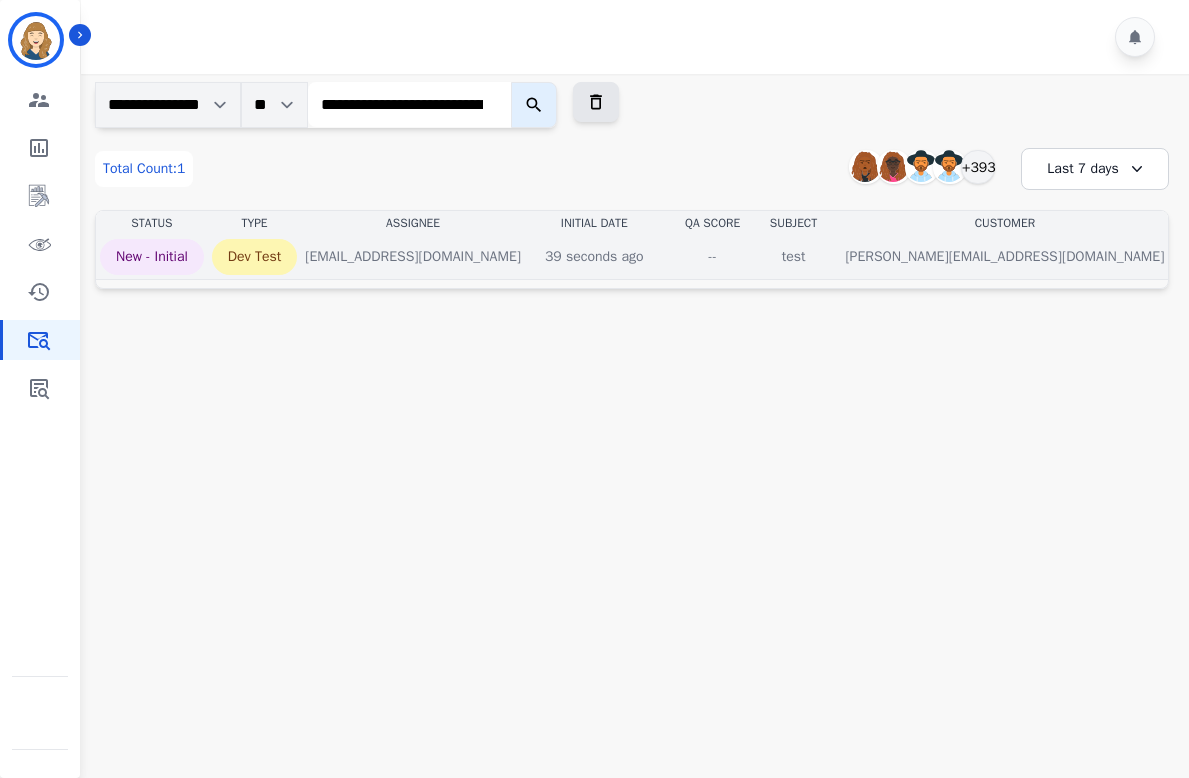 click on "--" at bounding box center (713, 257) 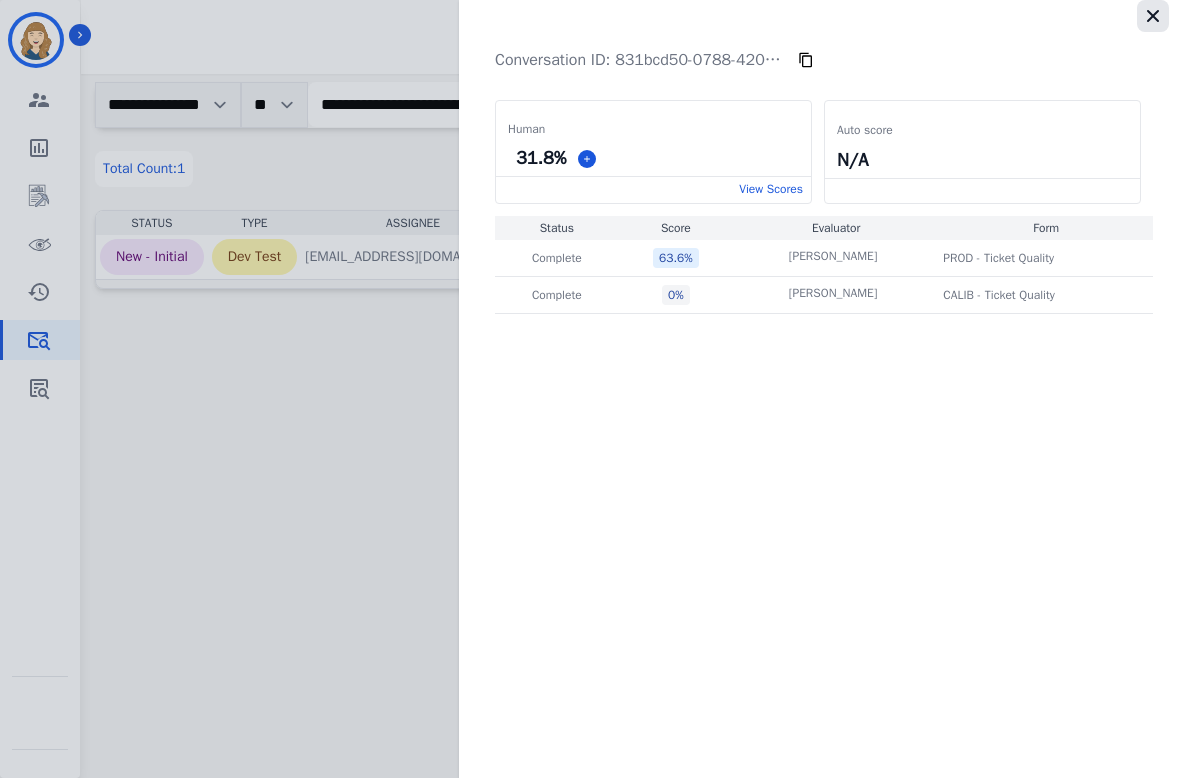 click 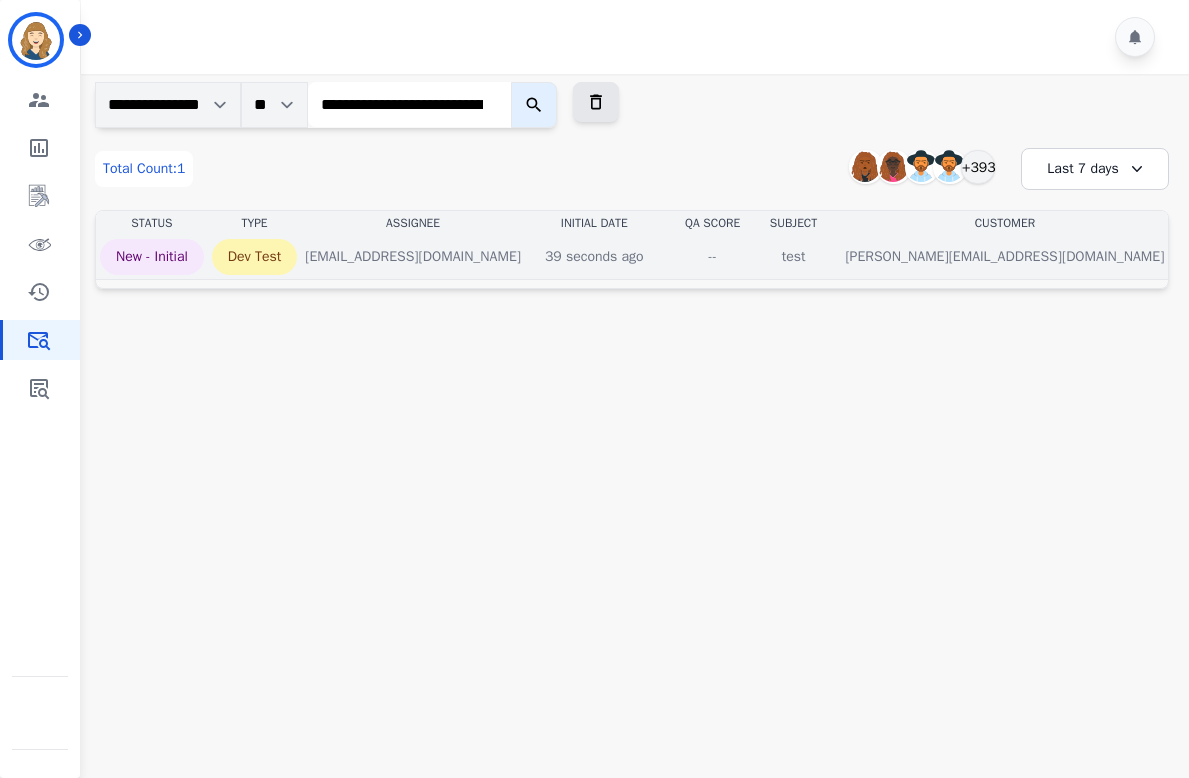 click on "--" at bounding box center (713, 257) 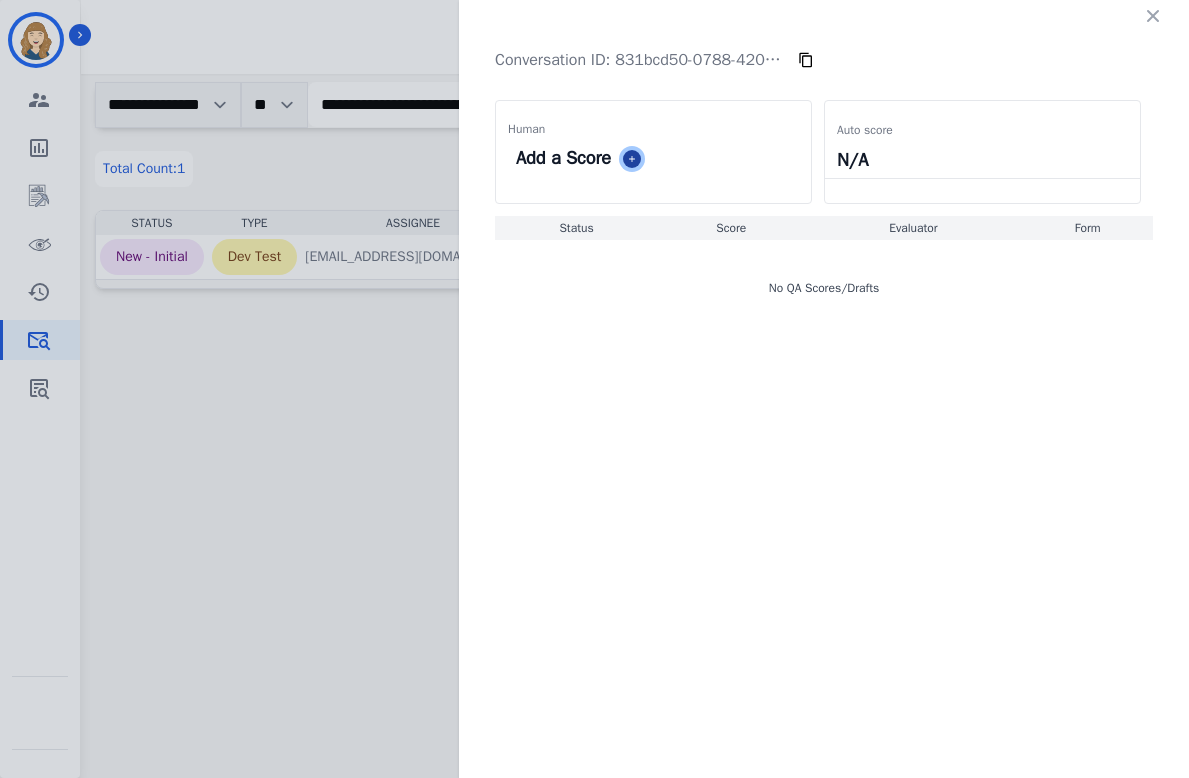 click 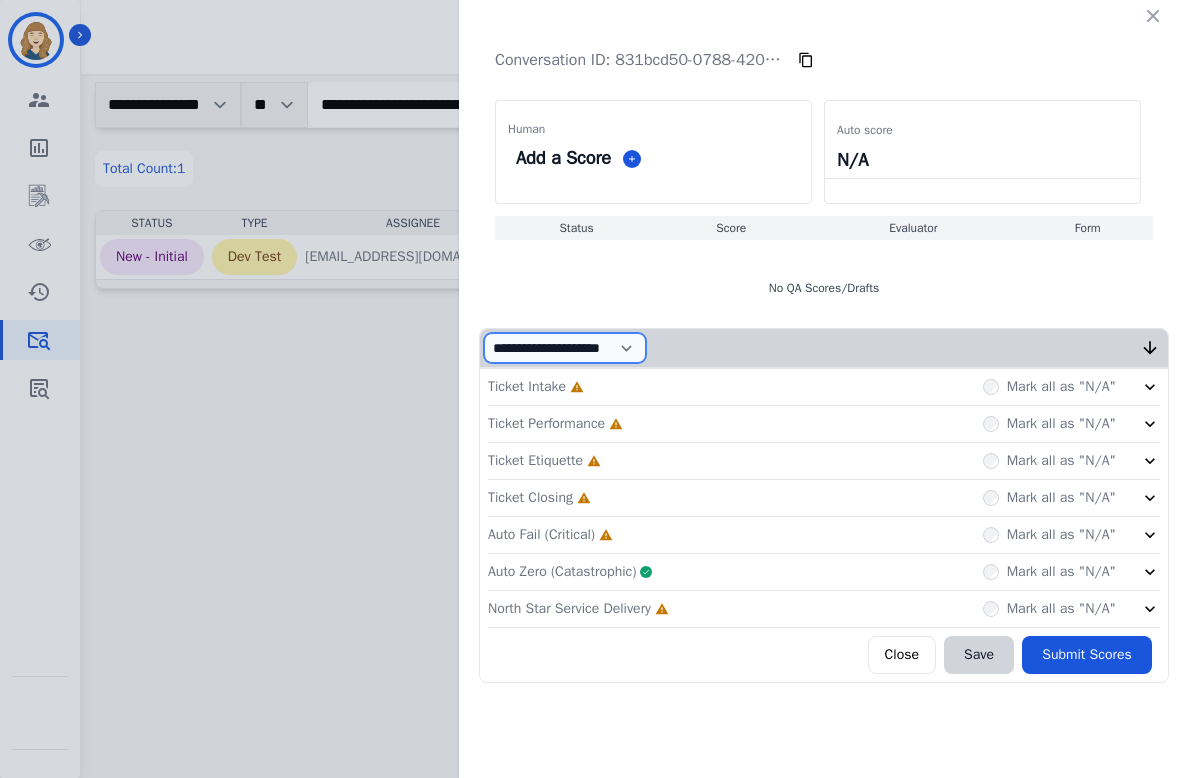 click on "**********" at bounding box center [565, 348] 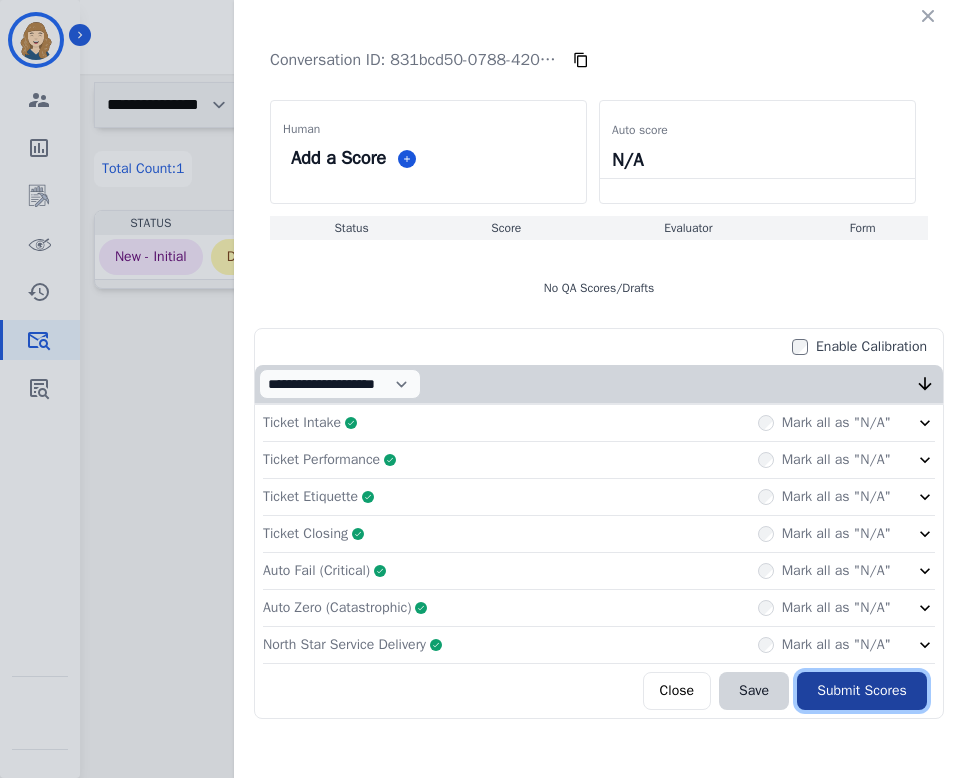 click on "Submit Scores" at bounding box center [862, 691] 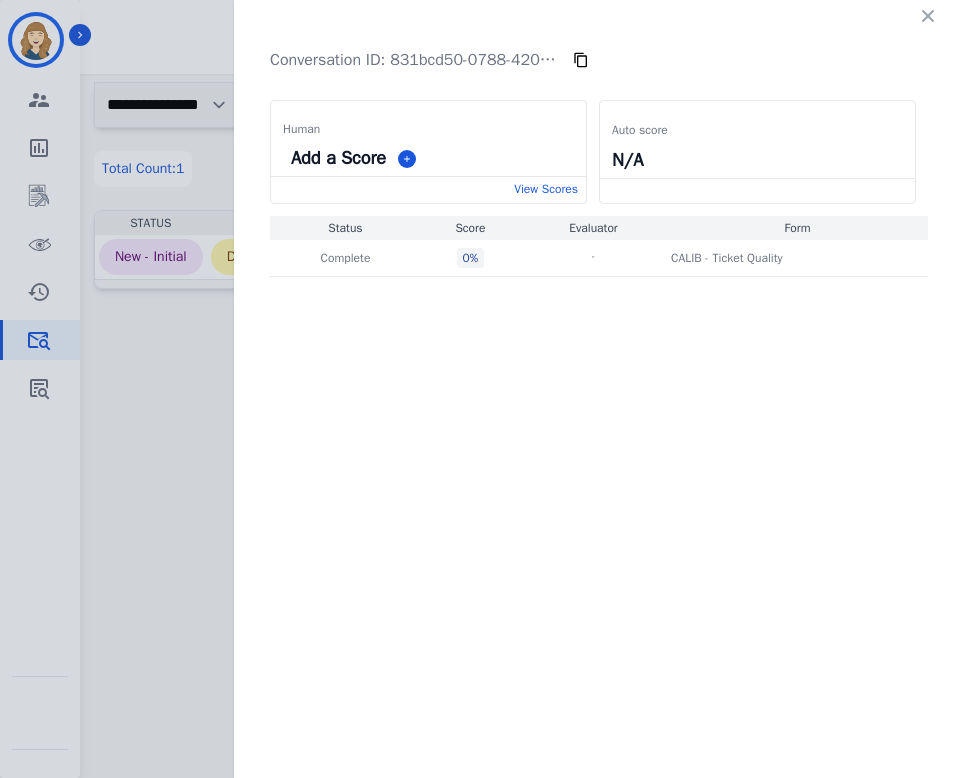 click on "View Scores" at bounding box center [546, 189] 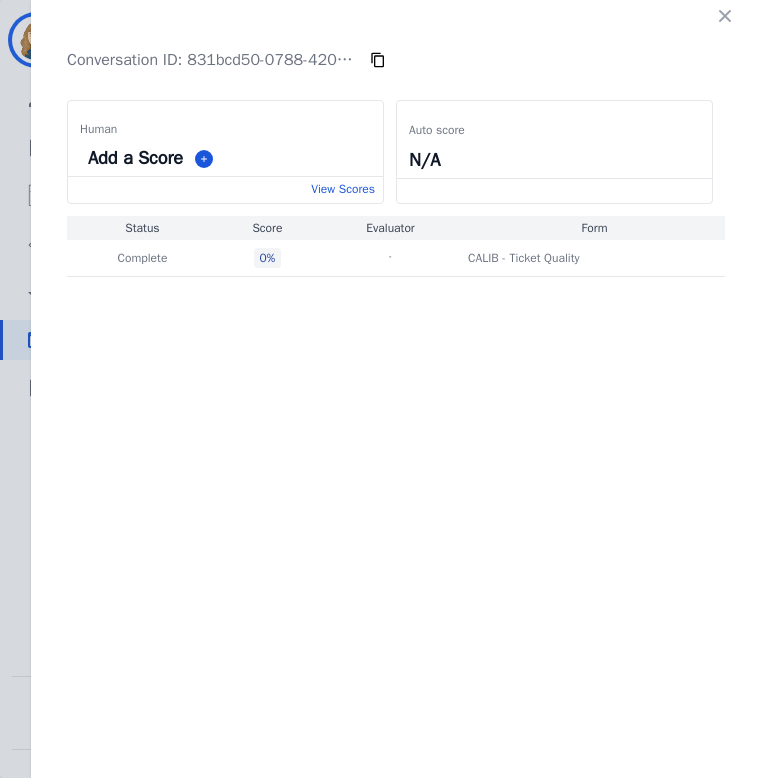 click 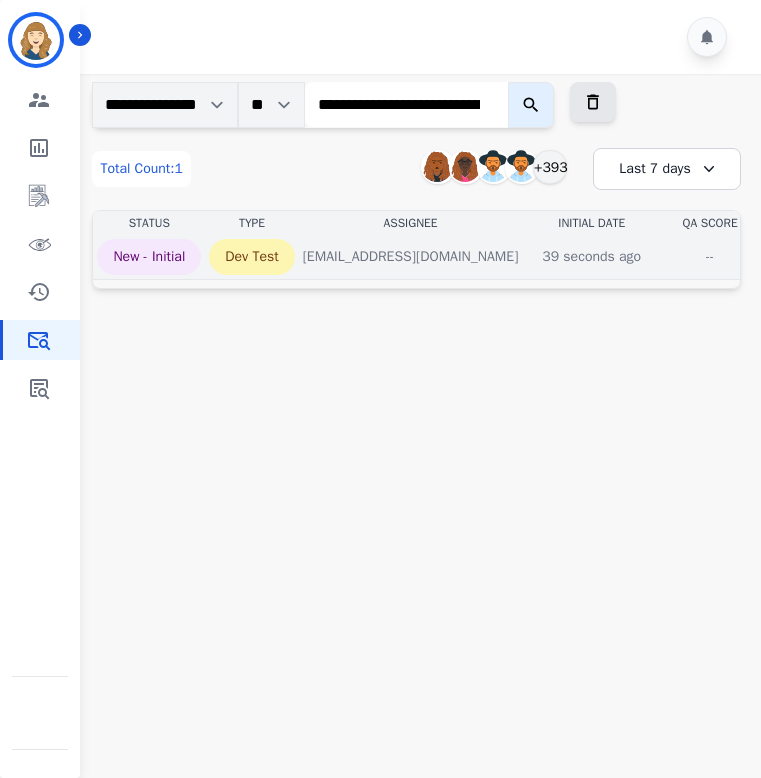 click on "--" at bounding box center (710, 257) 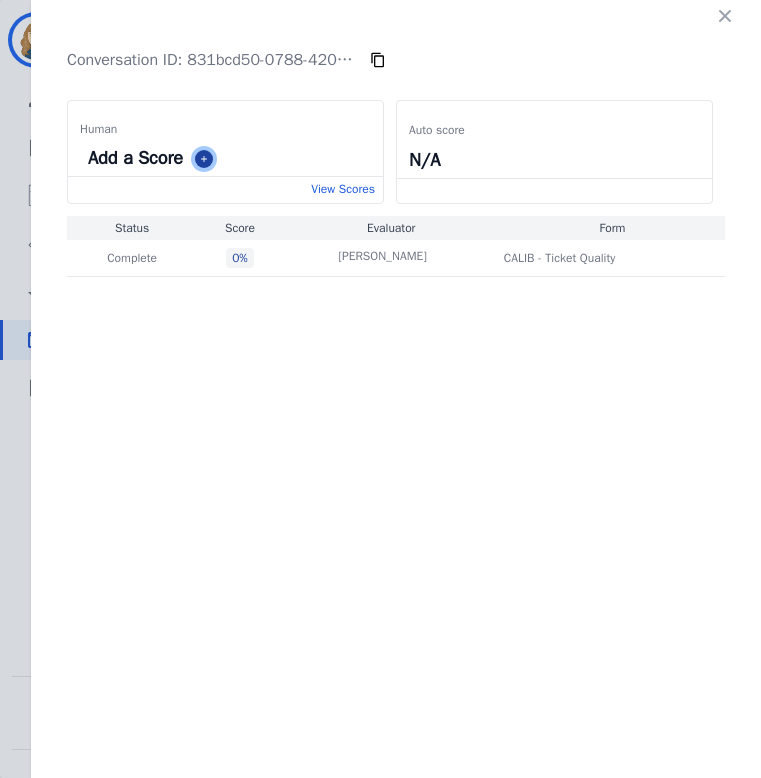 click at bounding box center [204, 159] 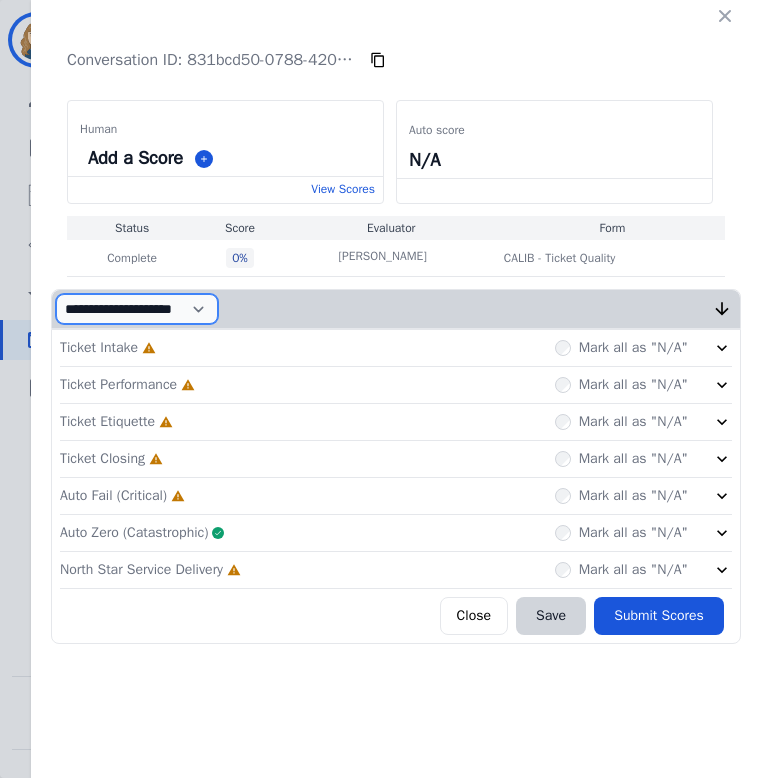 click on "**********" at bounding box center [137, 309] 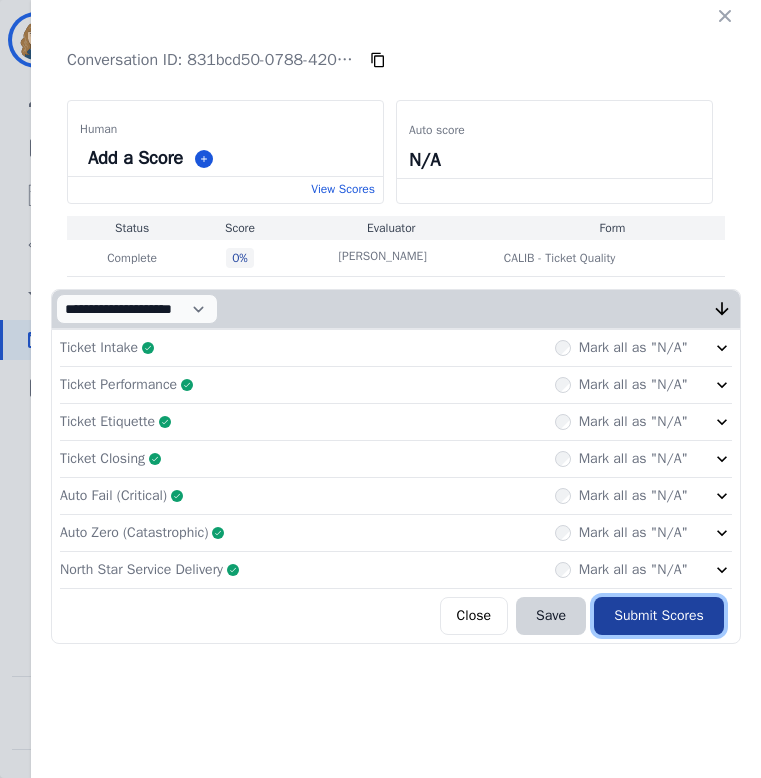 click on "Submit Scores" at bounding box center (659, 616) 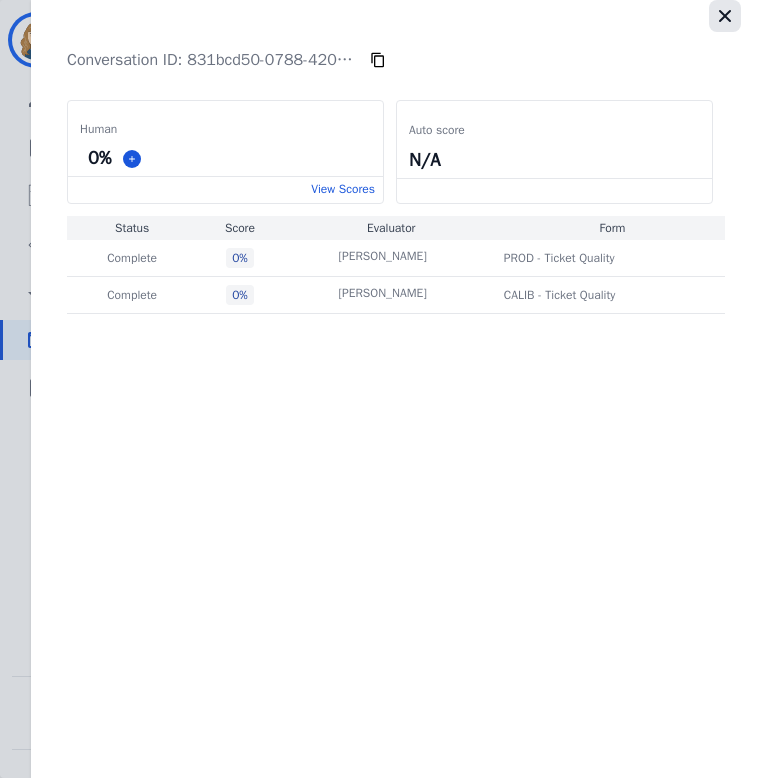 click 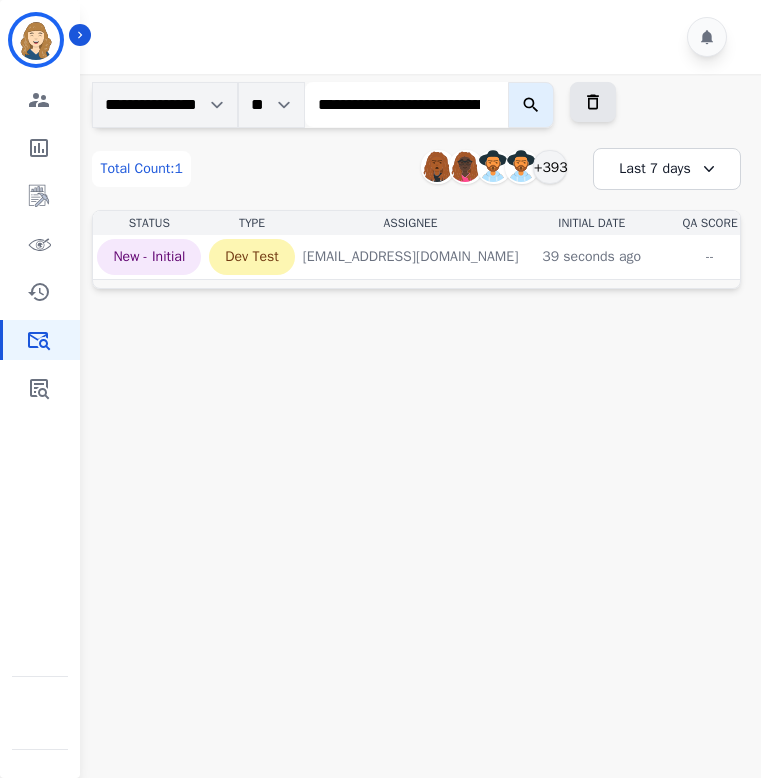 click 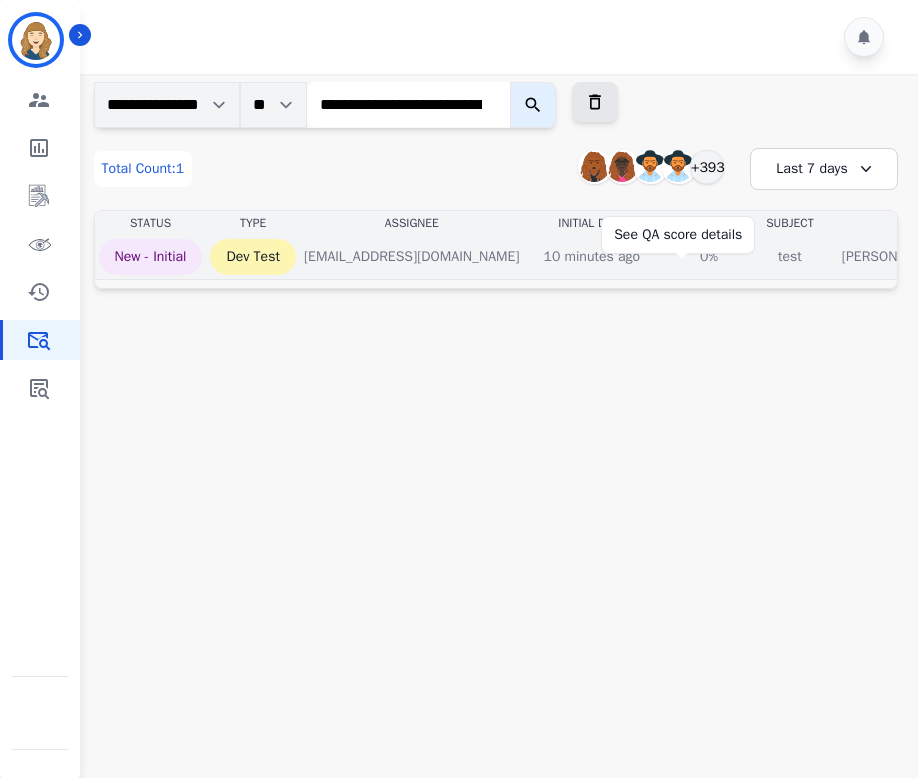 click on "0%" at bounding box center [709, 257] 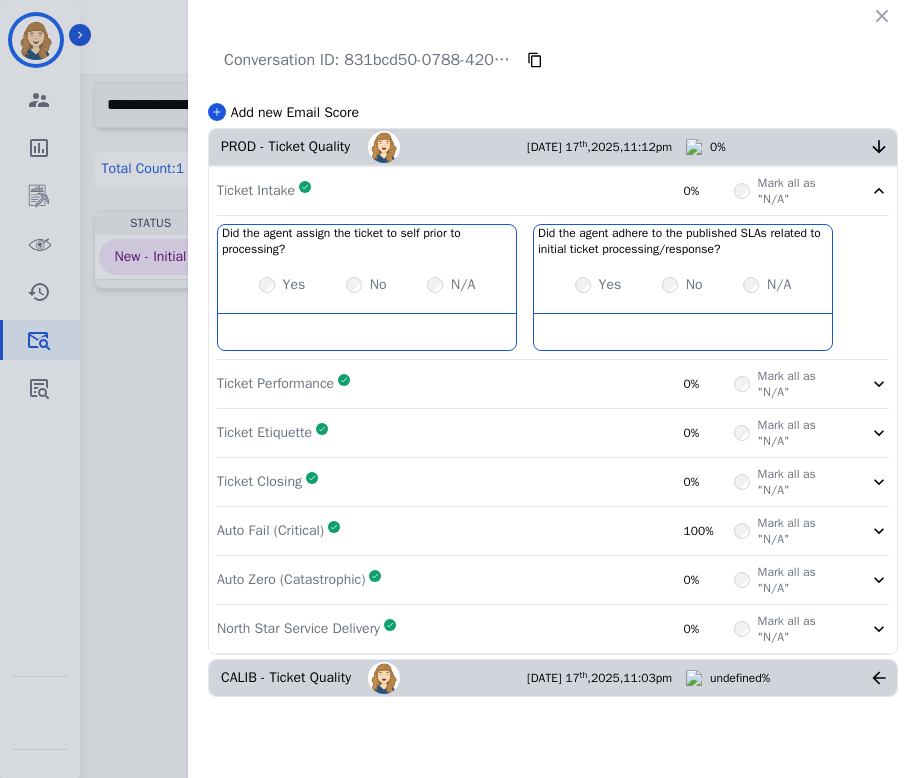 click 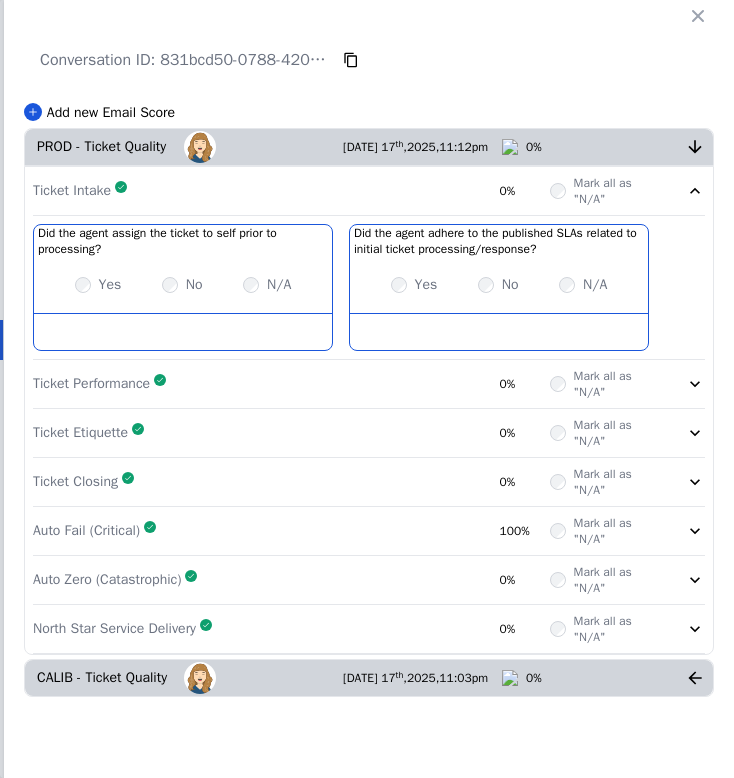 click on "0%" at bounding box center (605, 678) 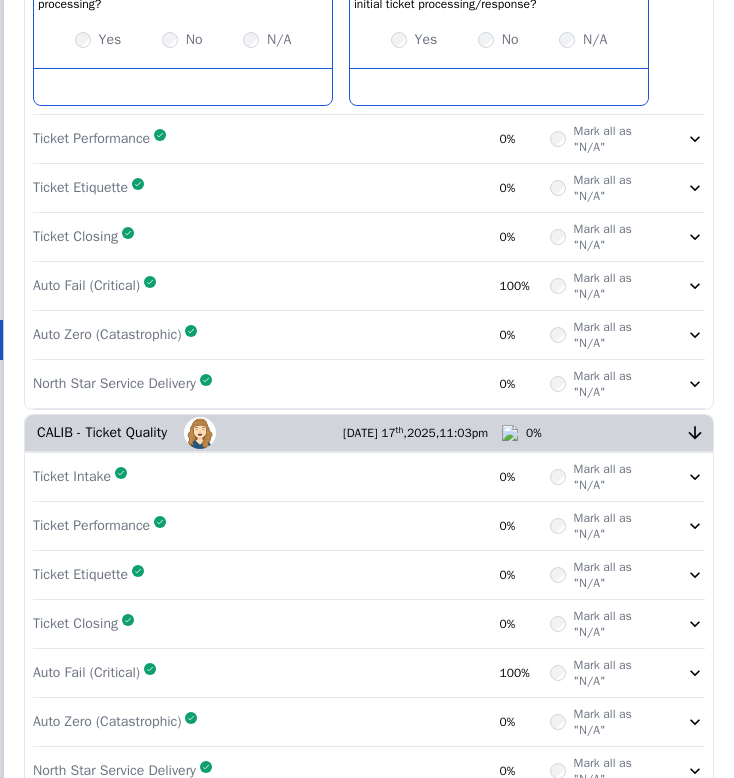 scroll, scrollTop: 239, scrollLeft: 0, axis: vertical 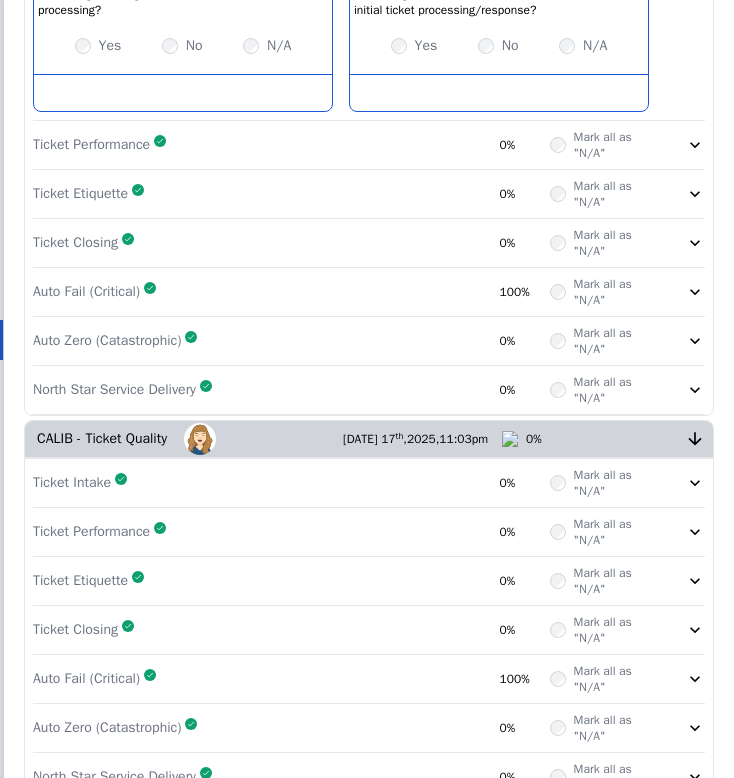 click 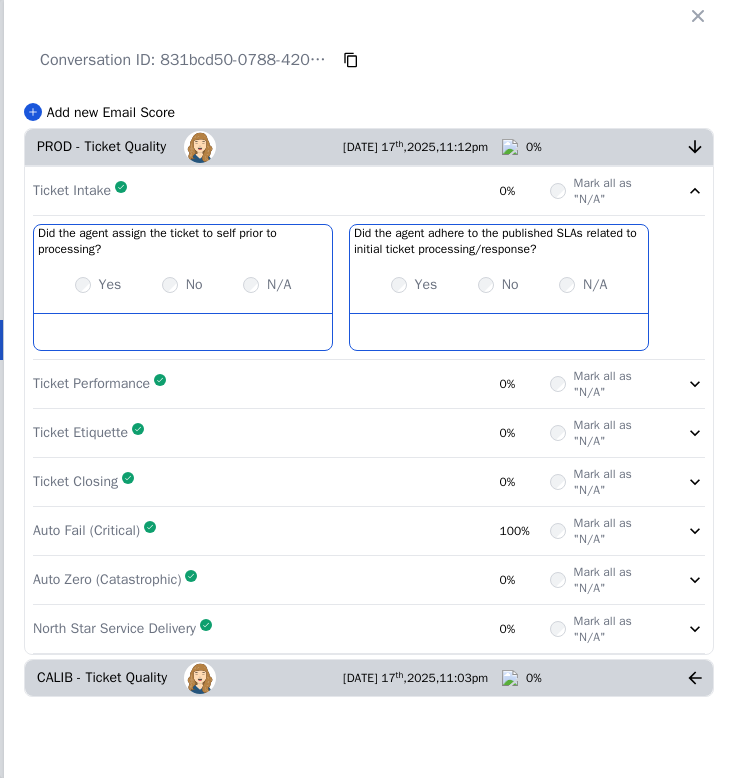 click 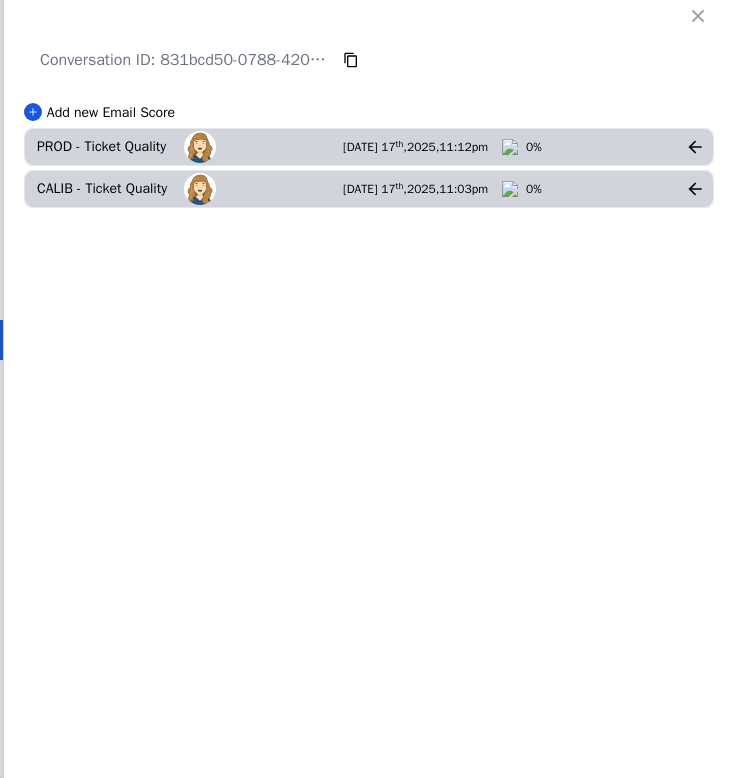 click 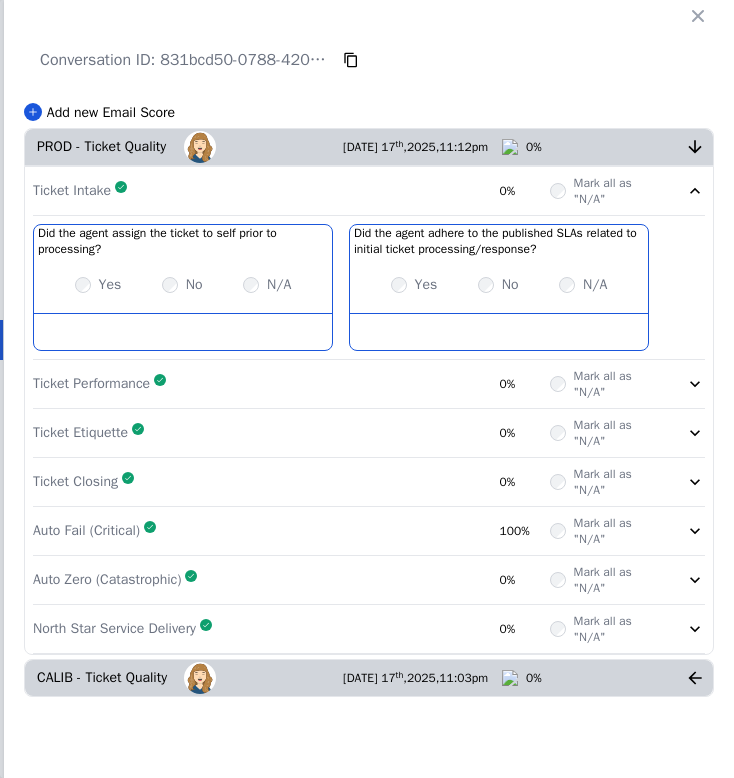 click 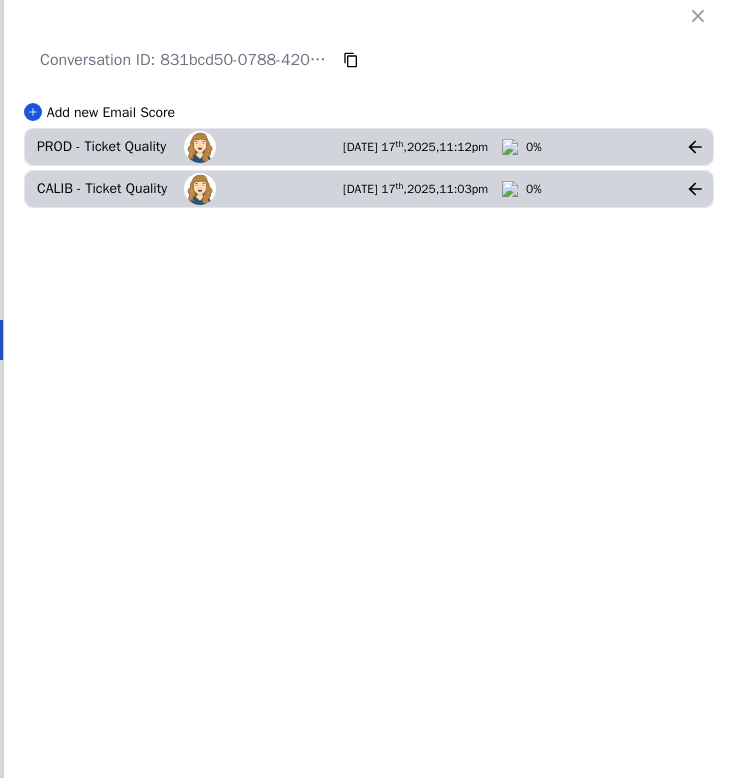 click 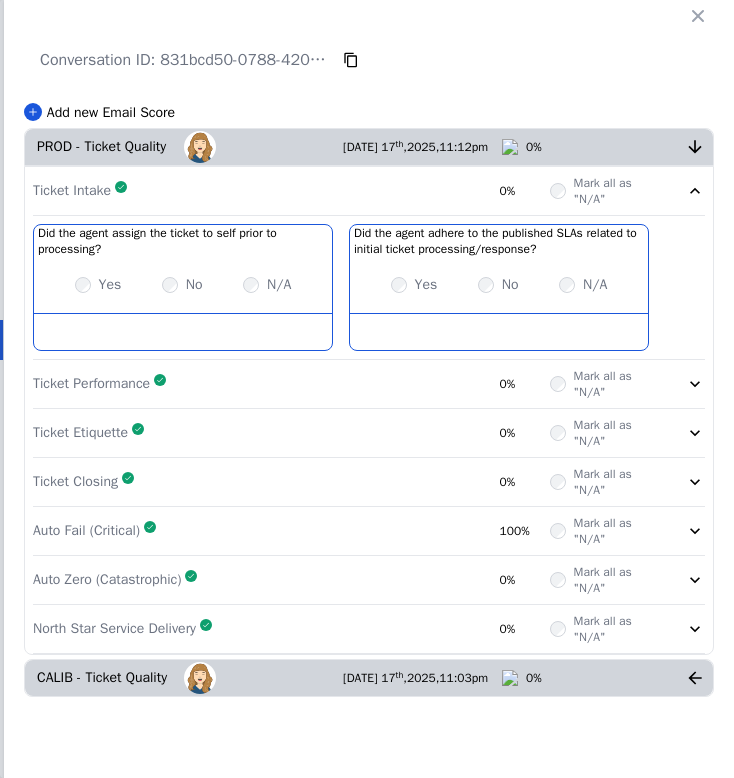 click 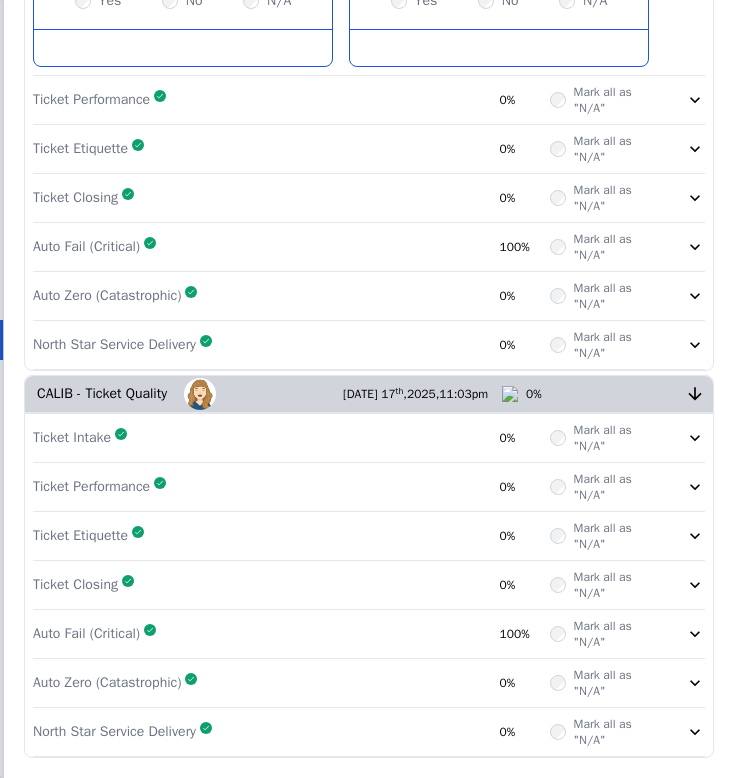 scroll, scrollTop: 0, scrollLeft: 0, axis: both 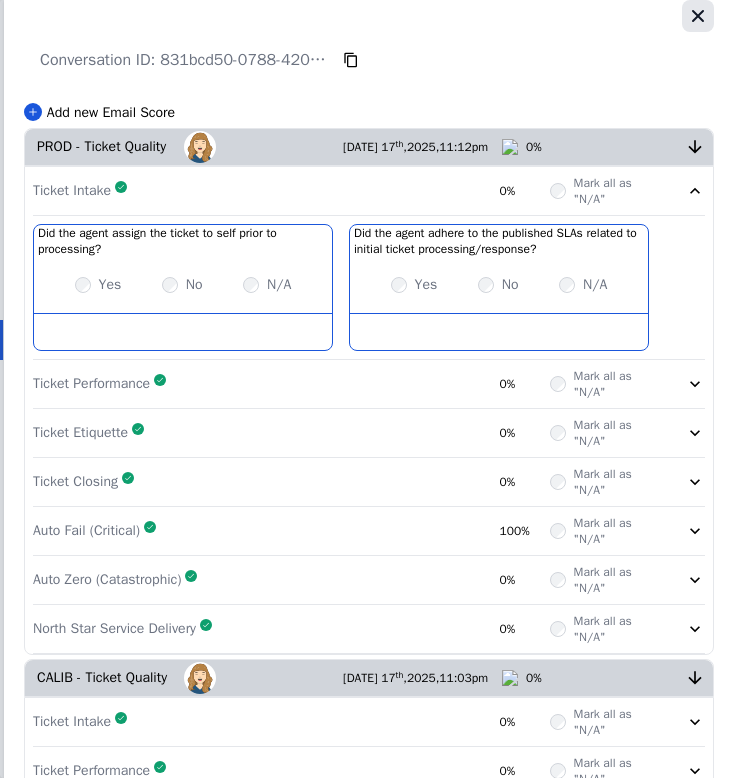 click 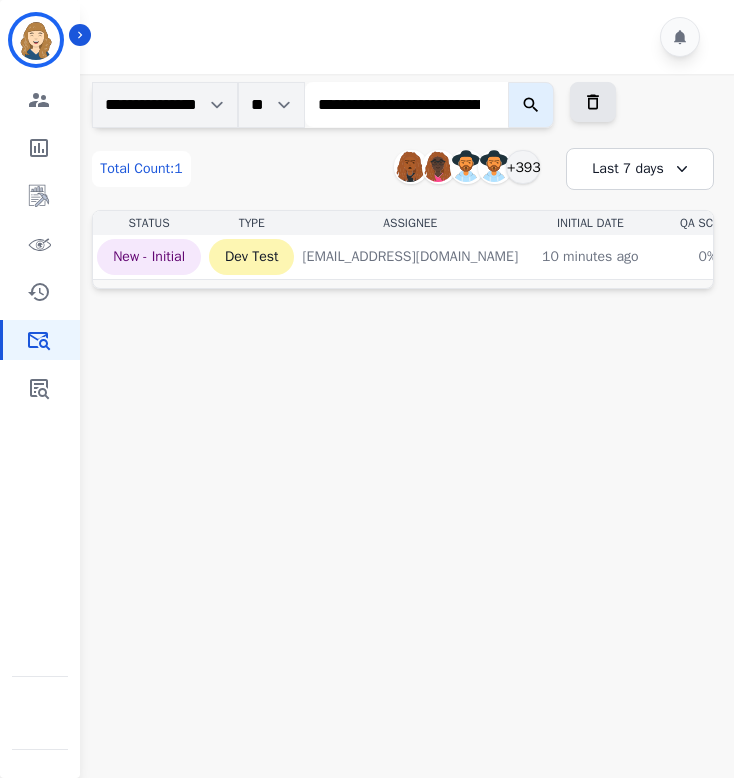 click 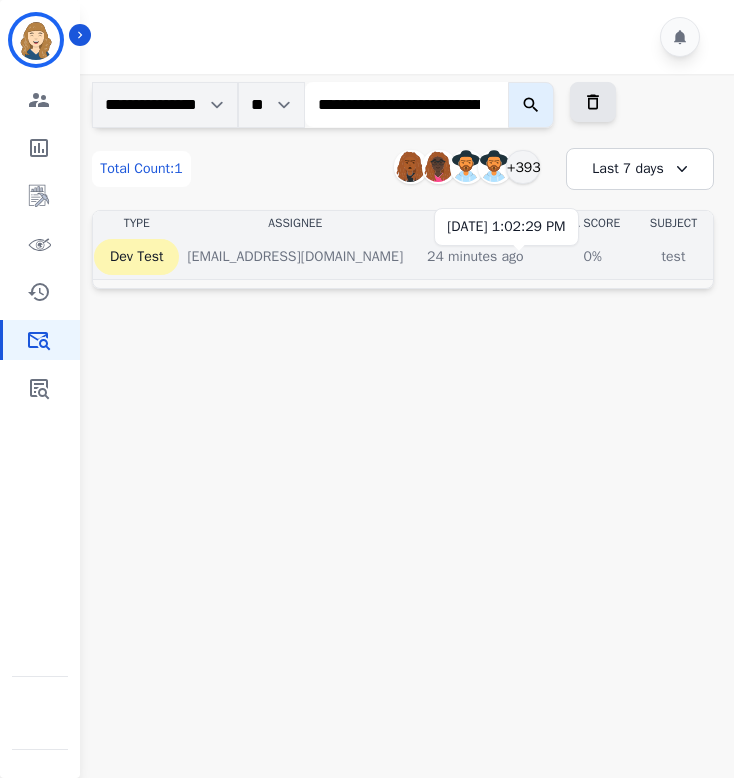 scroll, scrollTop: 0, scrollLeft: 148, axis: horizontal 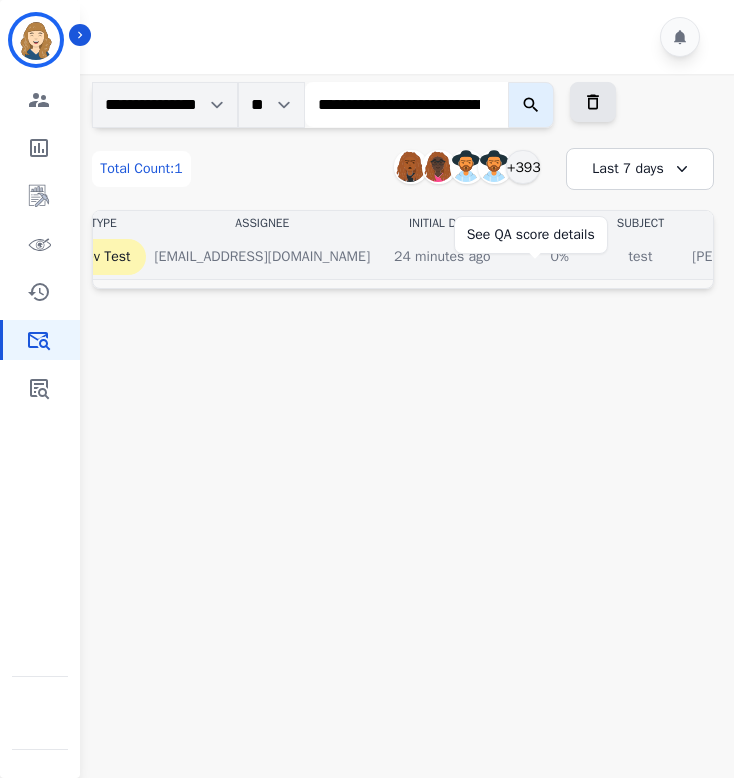 click on "0%" at bounding box center (560, 257) 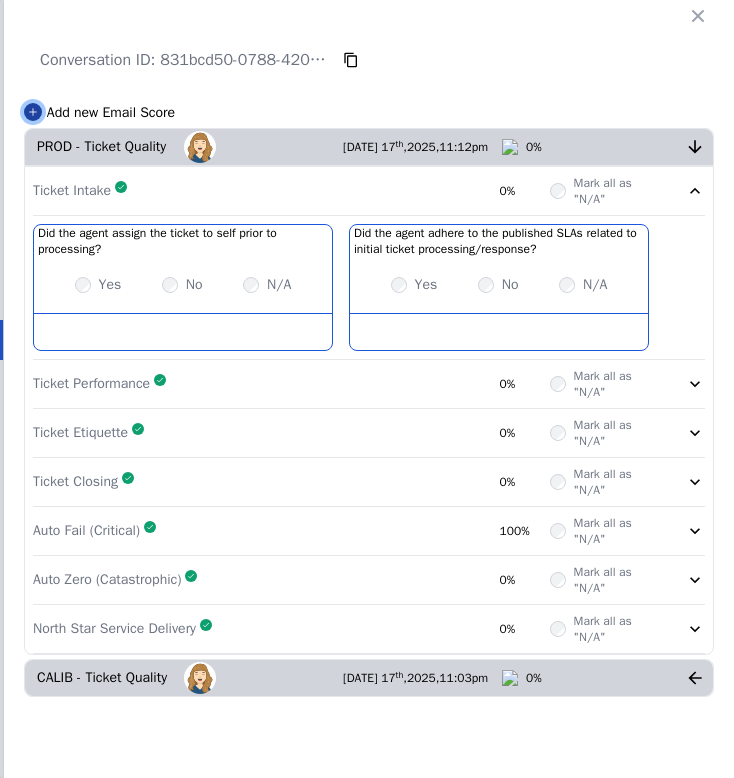 click 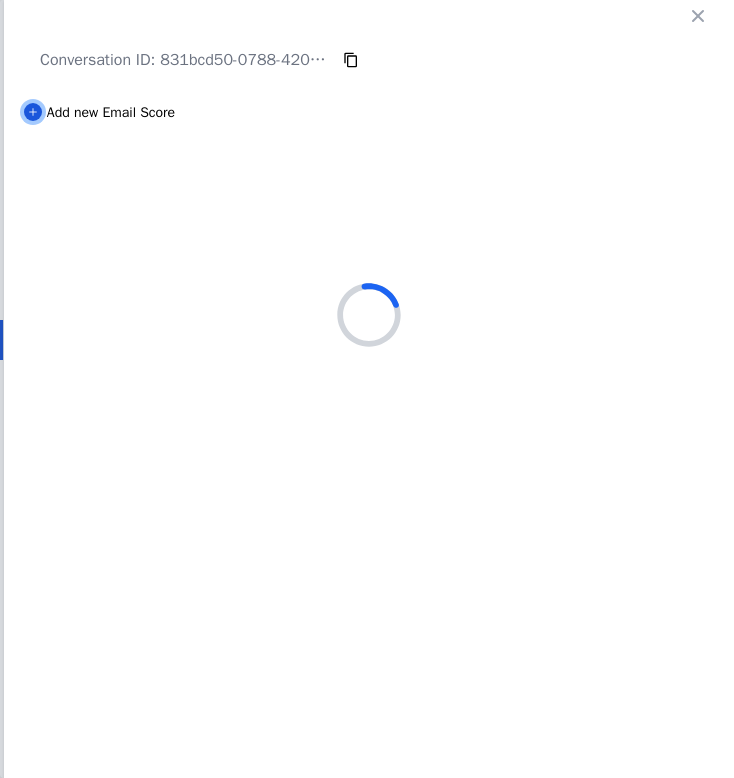 select on "*" 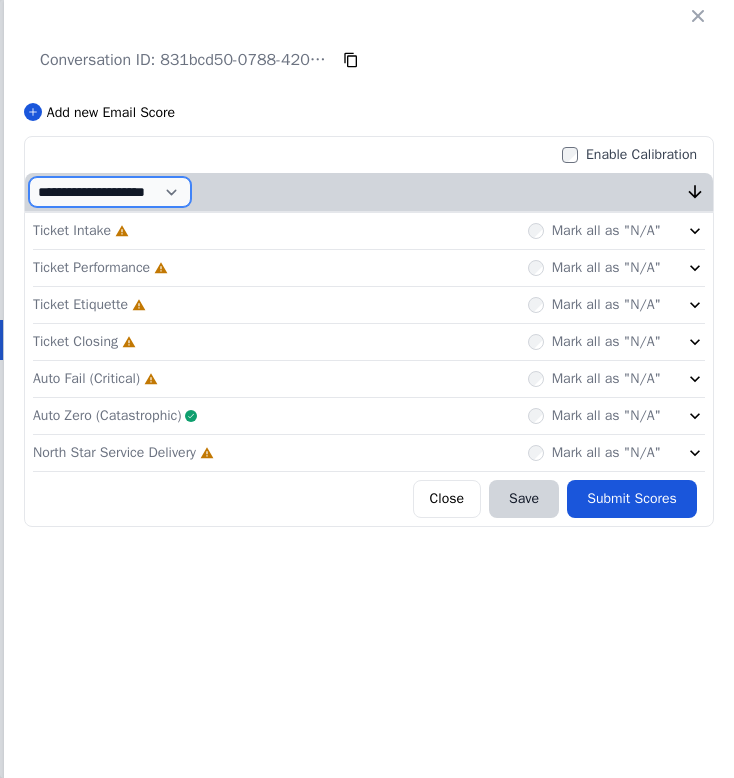 click on "**********" at bounding box center (110, 192) 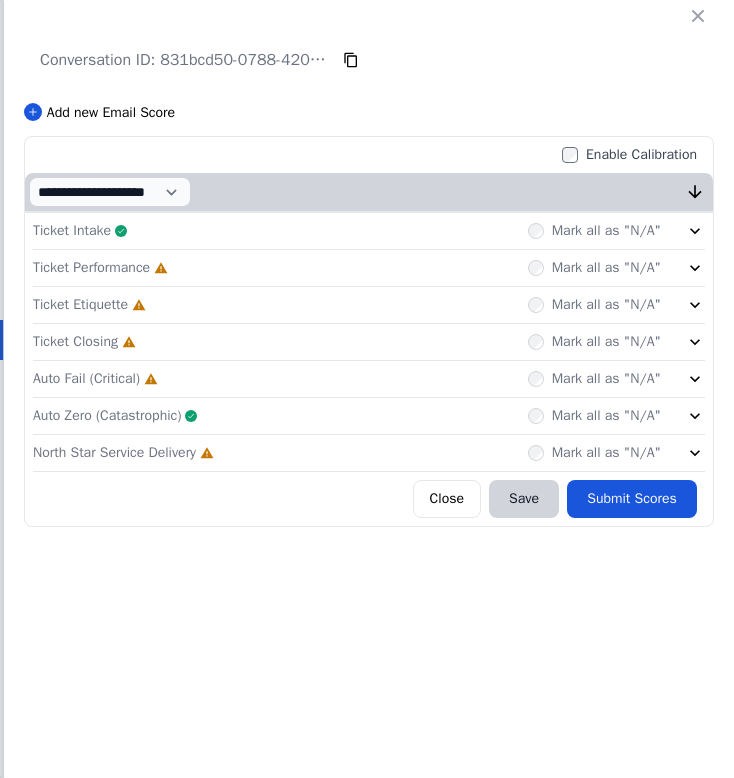 click 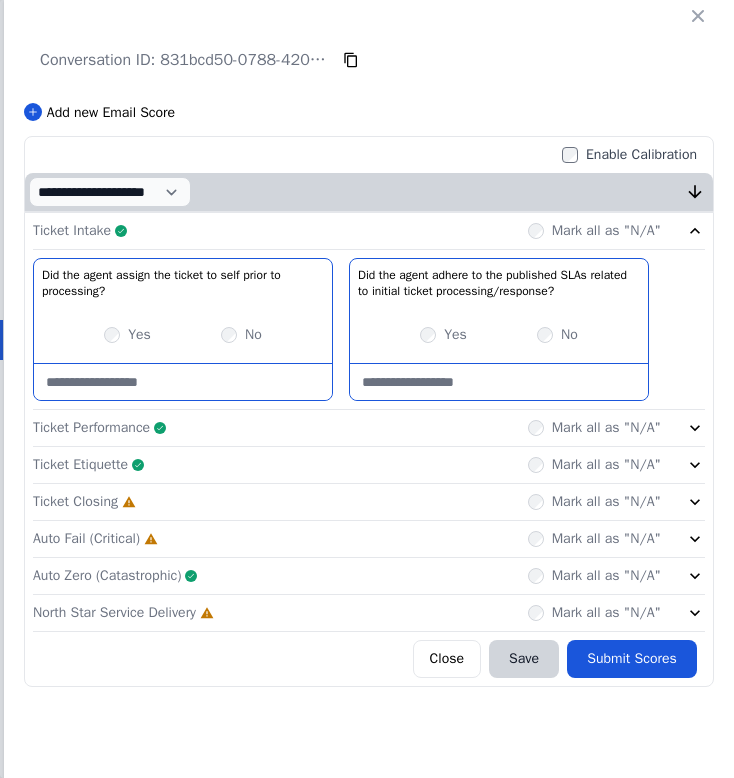 click on "Ticket Closing     Incomplete         Mark all as "N/A"" 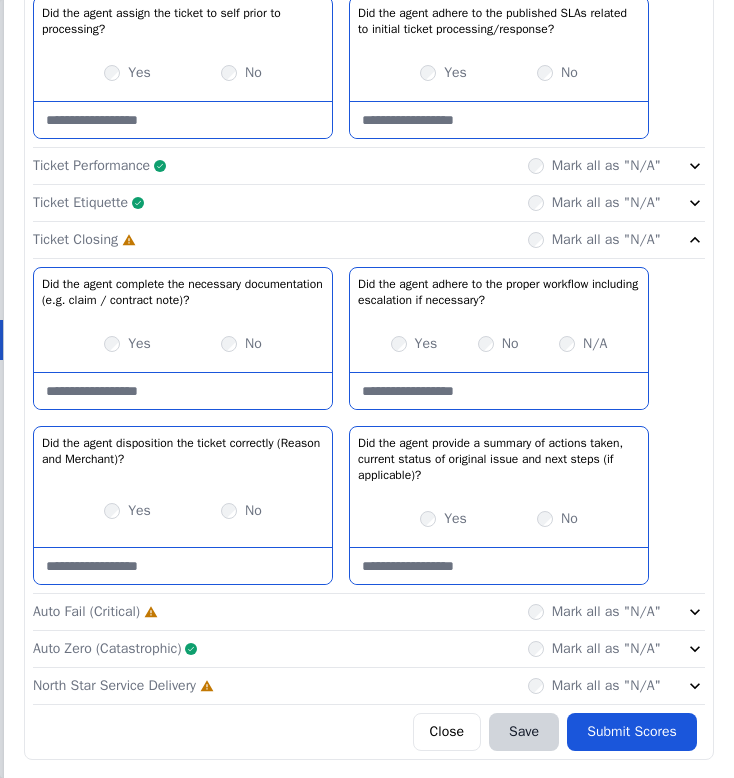 scroll, scrollTop: 264, scrollLeft: 0, axis: vertical 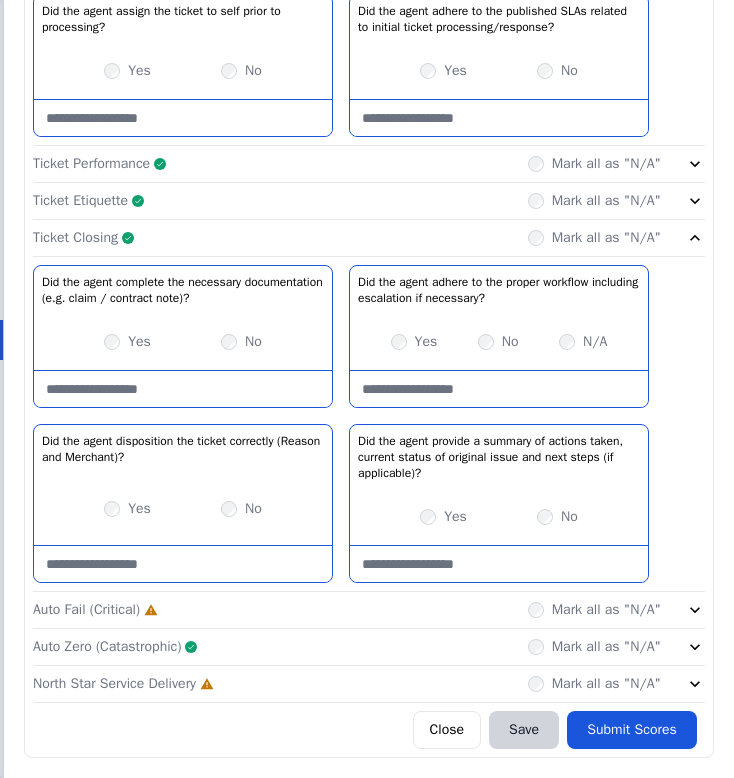 click on "Mark all as "N/A"" at bounding box center (594, 610) 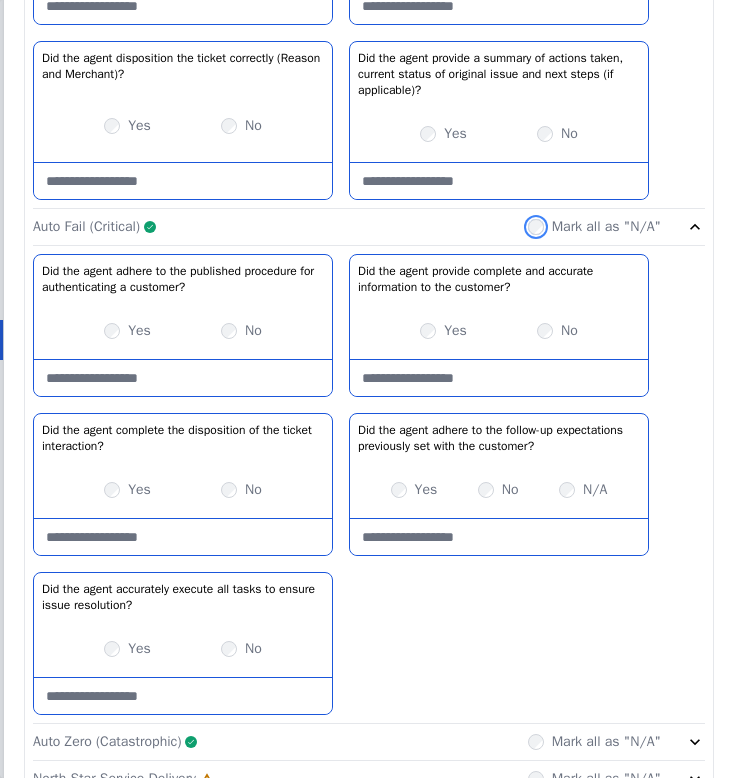 scroll, scrollTop: 742, scrollLeft: 0, axis: vertical 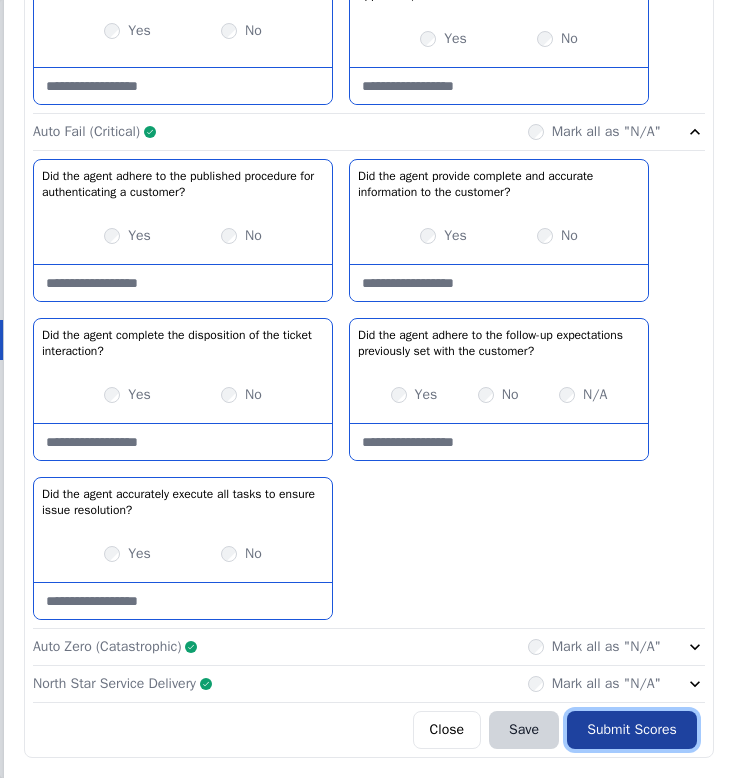 click on "Submit Scores" at bounding box center (632, 730) 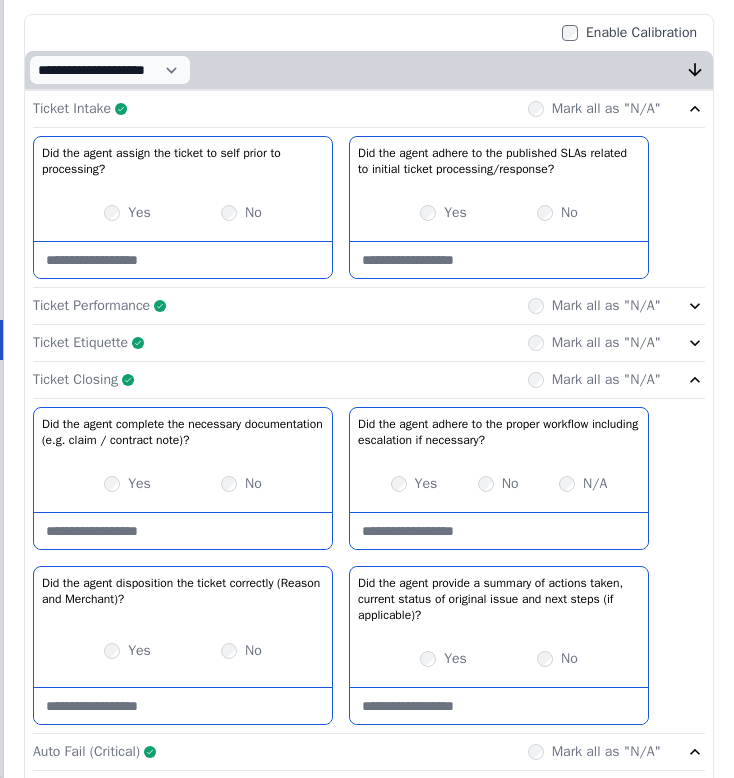 scroll, scrollTop: 0, scrollLeft: 0, axis: both 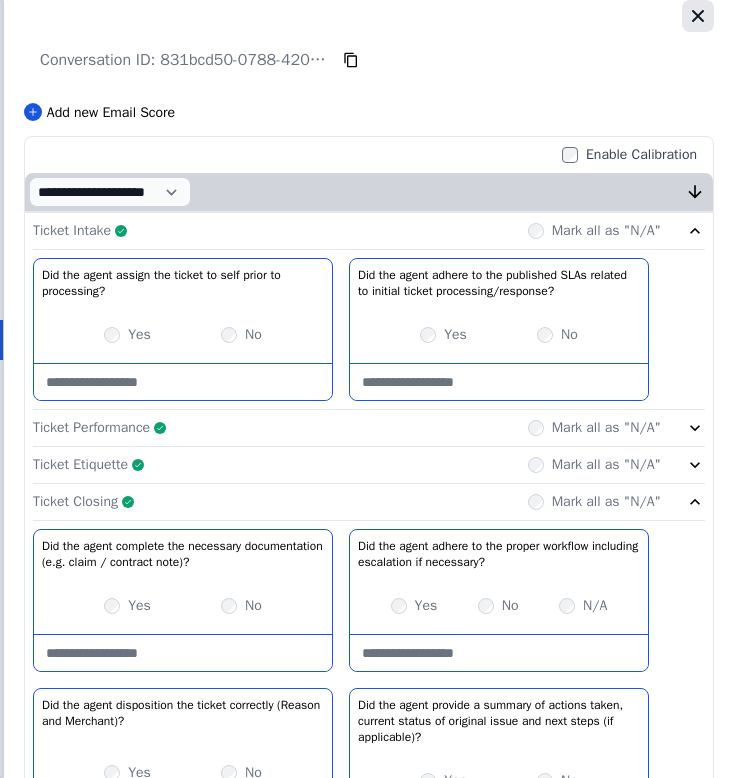click 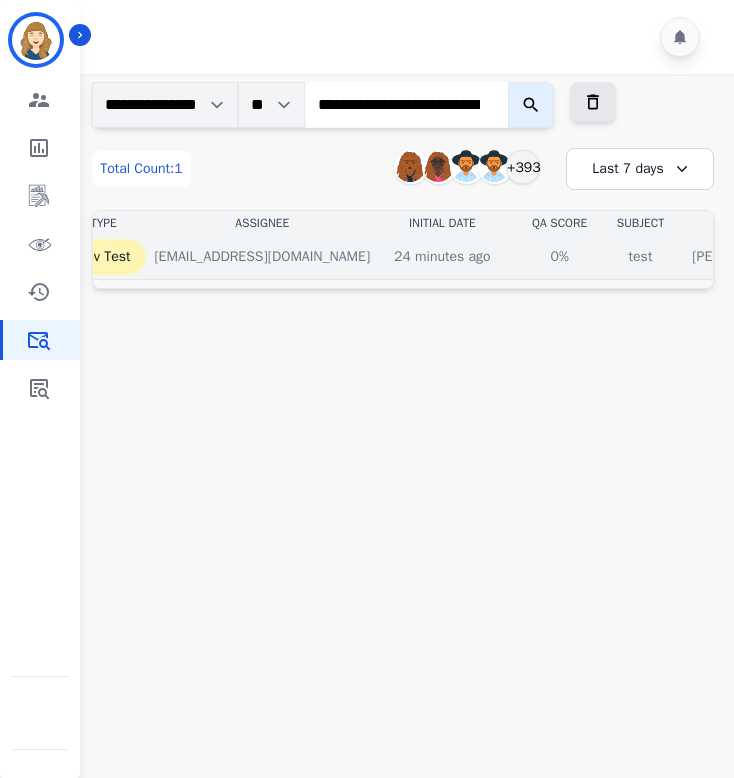 click on "0%   See QA score details" at bounding box center (560, 257) 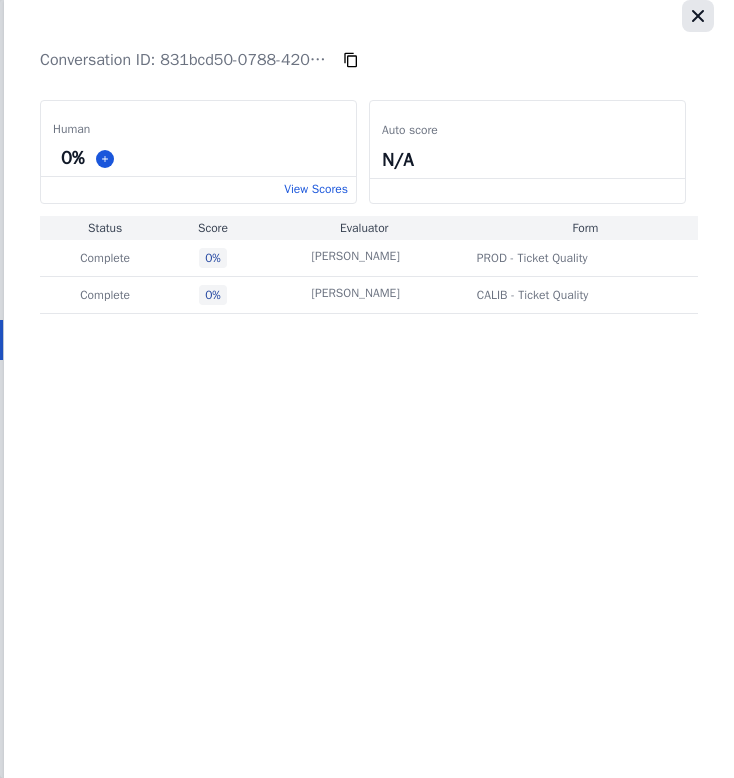click 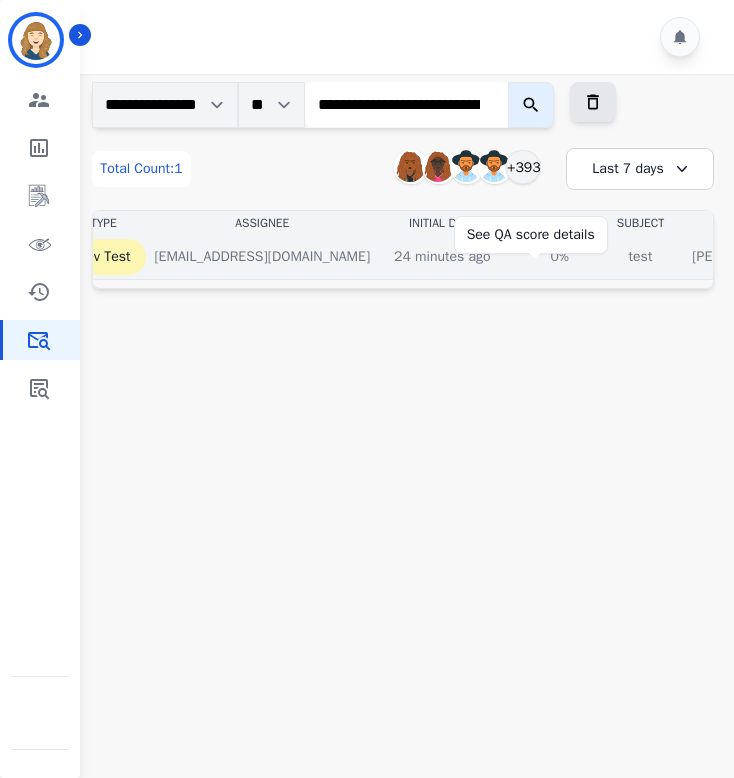 click on "0%" at bounding box center [560, 257] 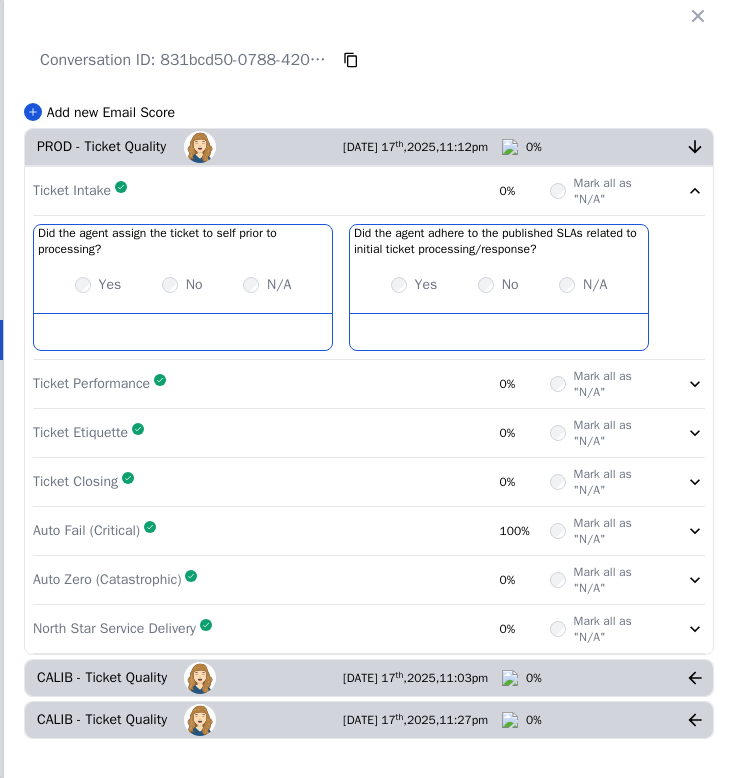 scroll, scrollTop: 41, scrollLeft: 0, axis: vertical 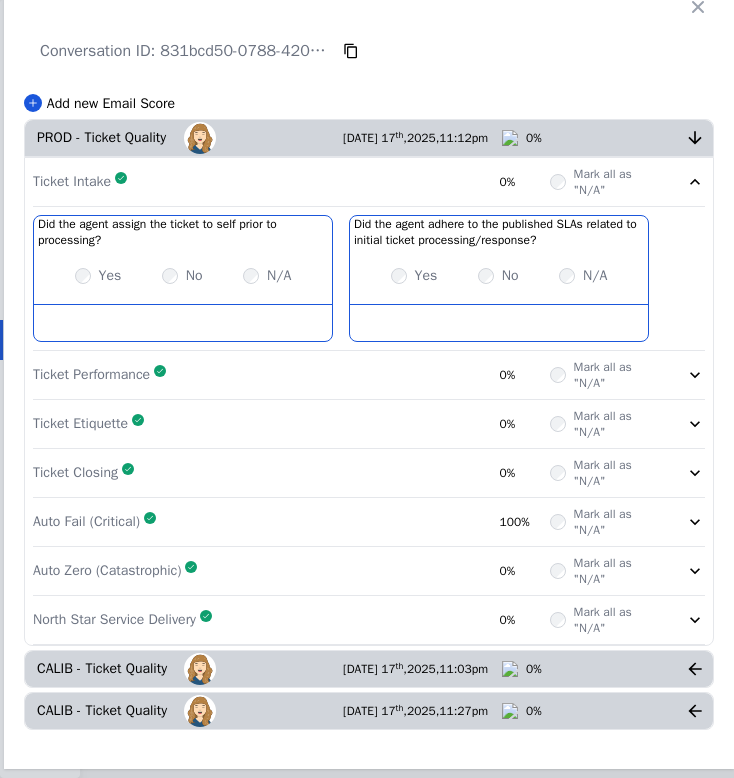 click on "0%" at bounding box center [605, 669] 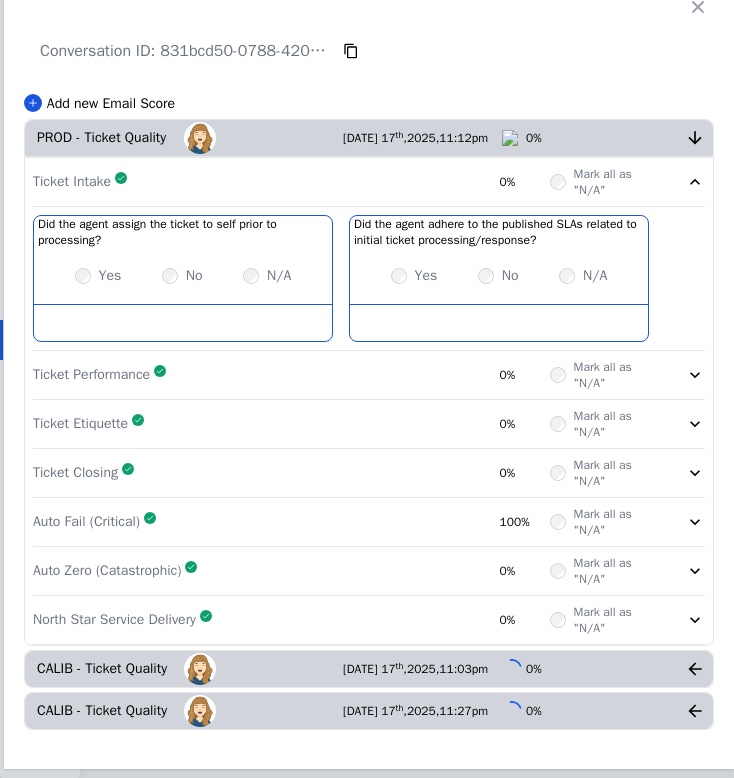 scroll, scrollTop: 0, scrollLeft: 0, axis: both 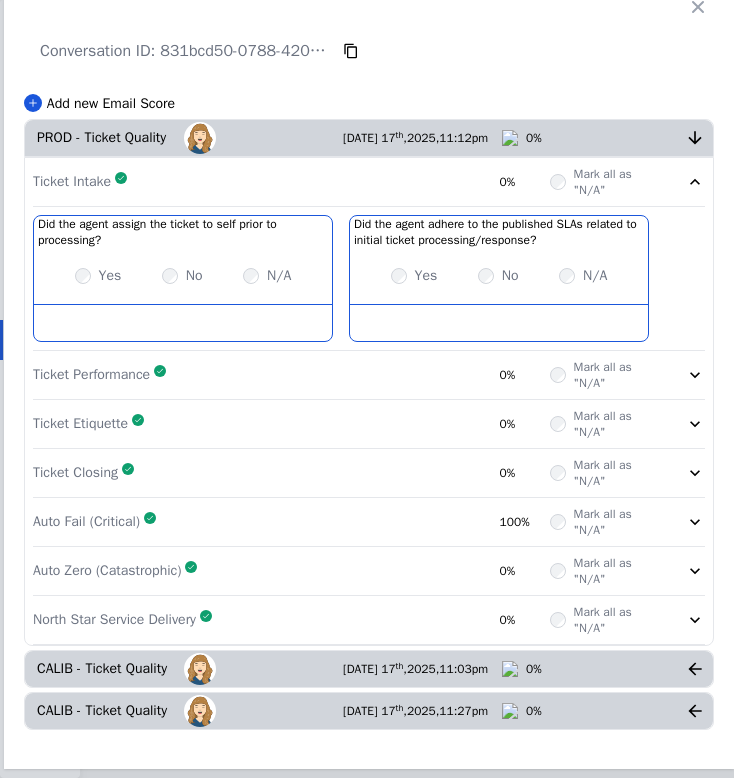 click 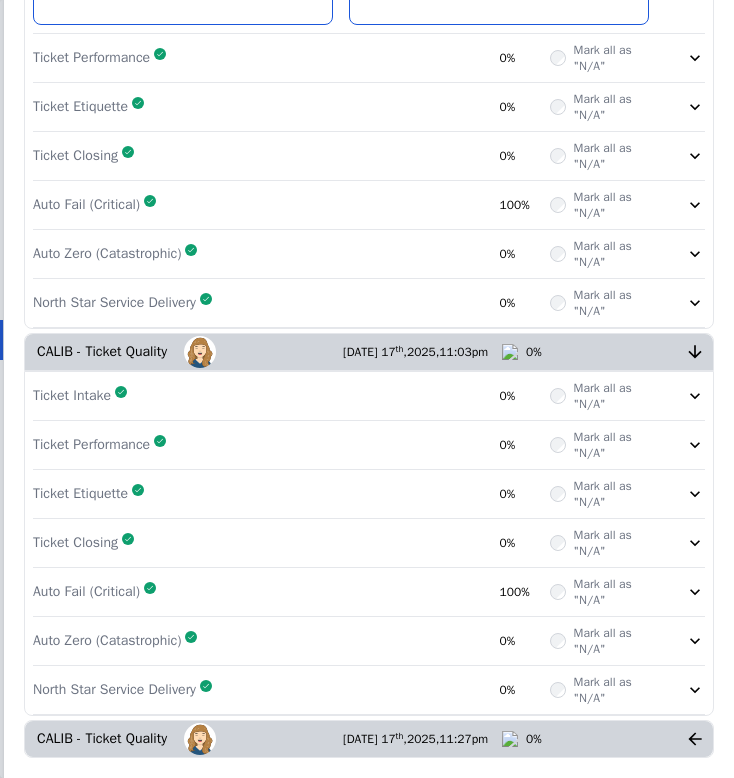 scroll, scrollTop: 386, scrollLeft: 0, axis: vertical 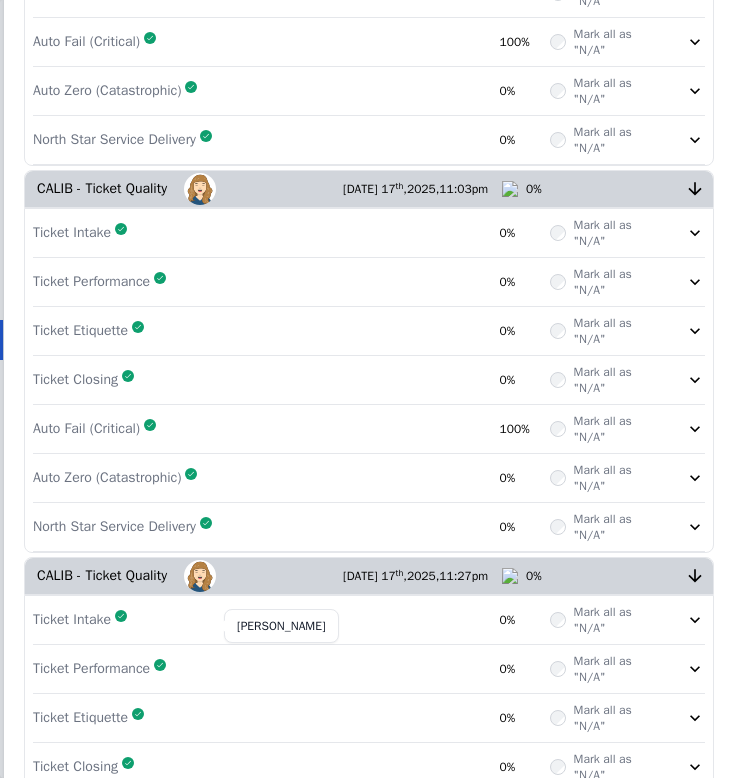 click at bounding box center [200, 576] 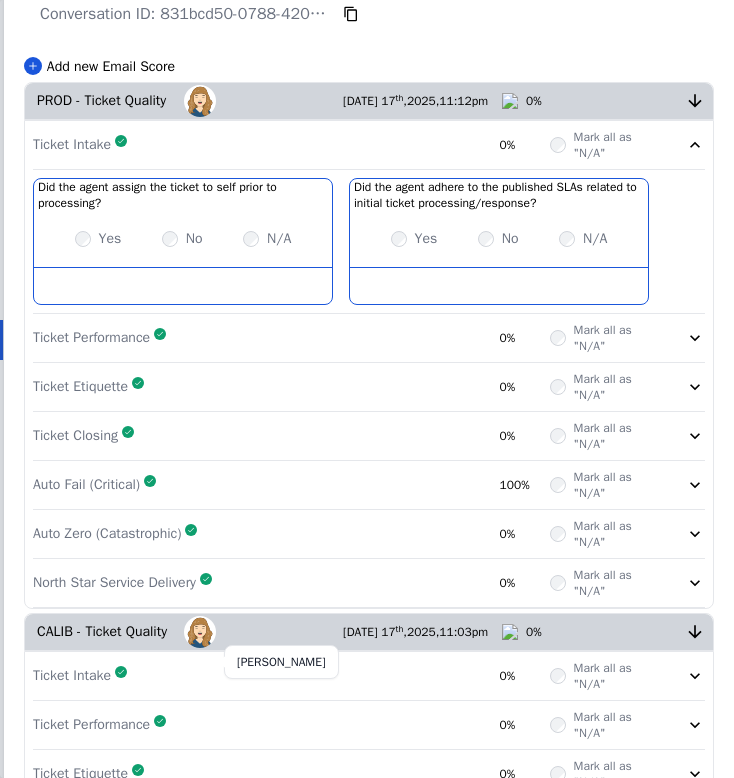 scroll, scrollTop: 0, scrollLeft: 0, axis: both 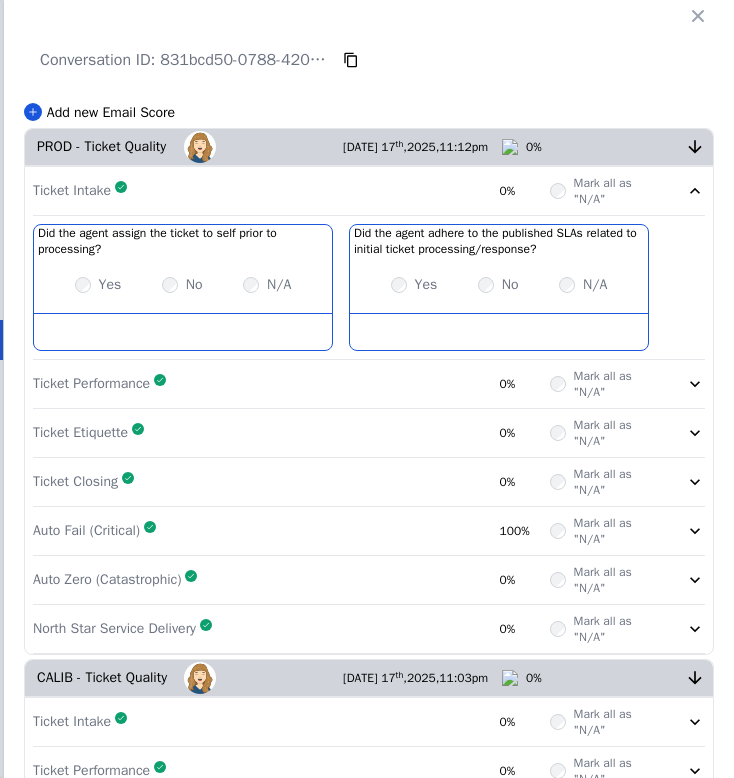 click 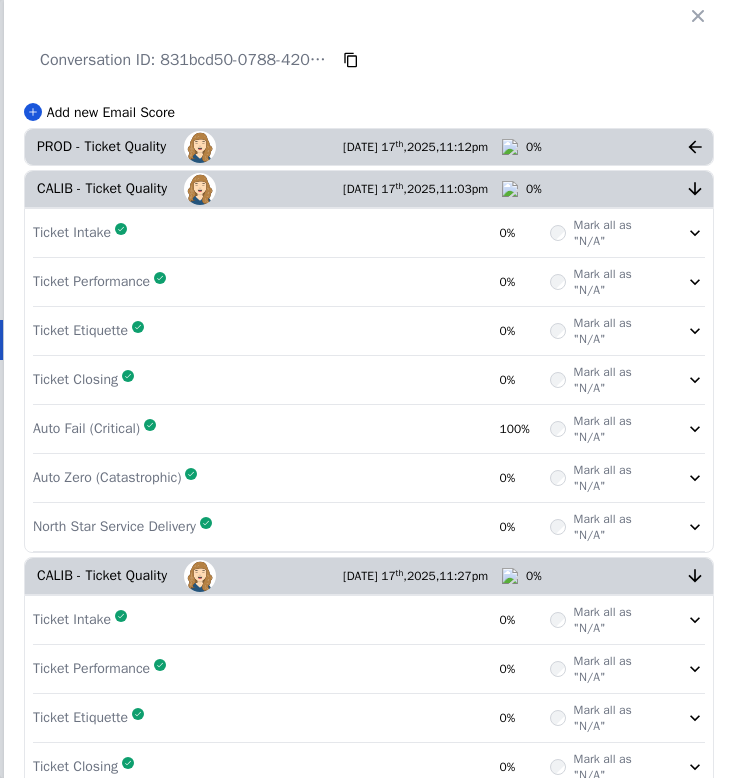 click 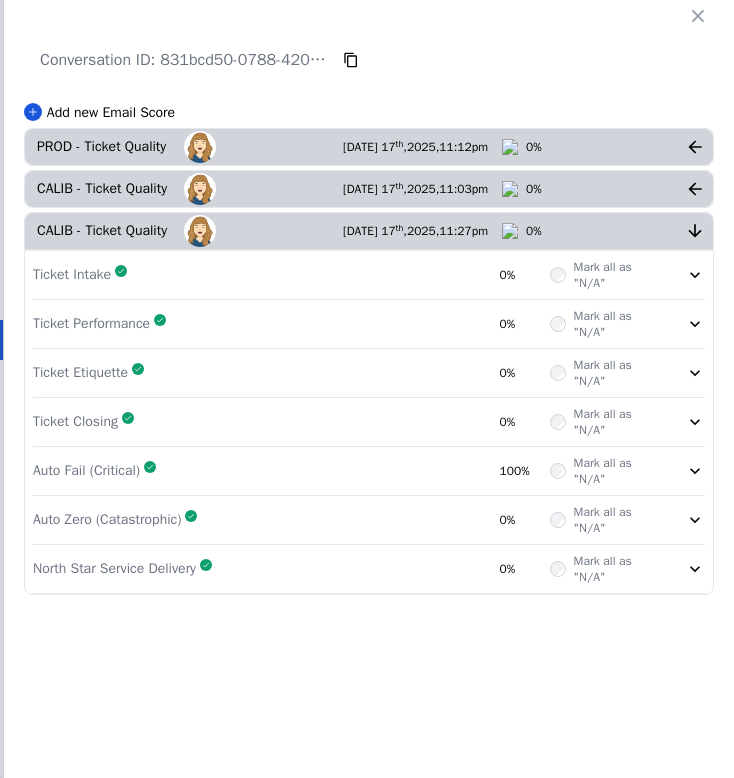click 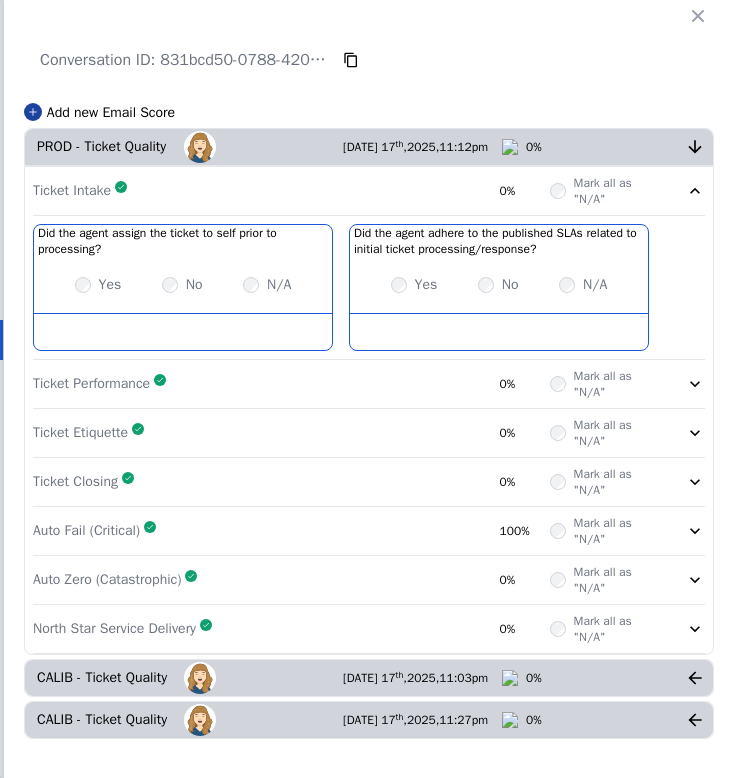 scroll, scrollTop: 0, scrollLeft: 0, axis: both 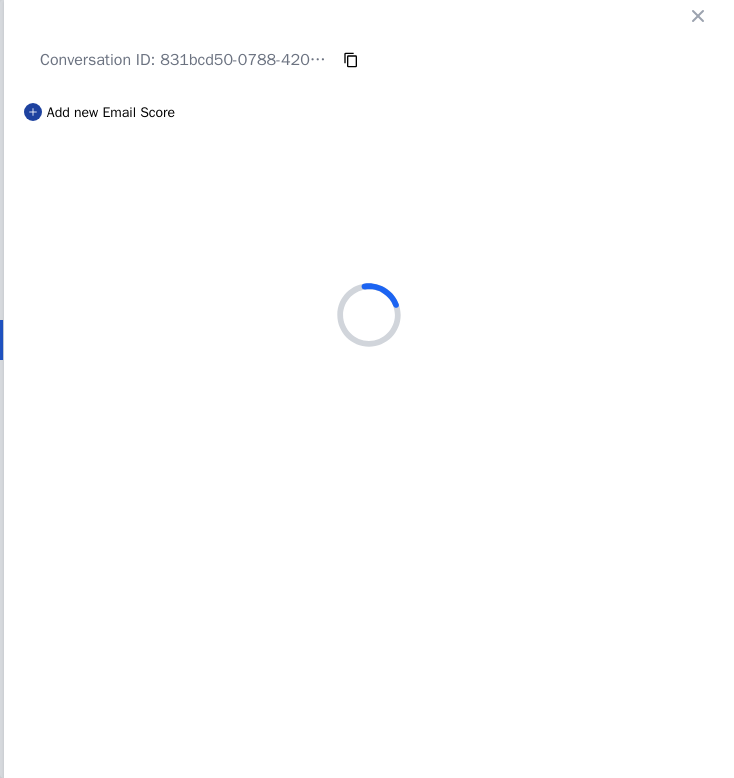 select on "*" 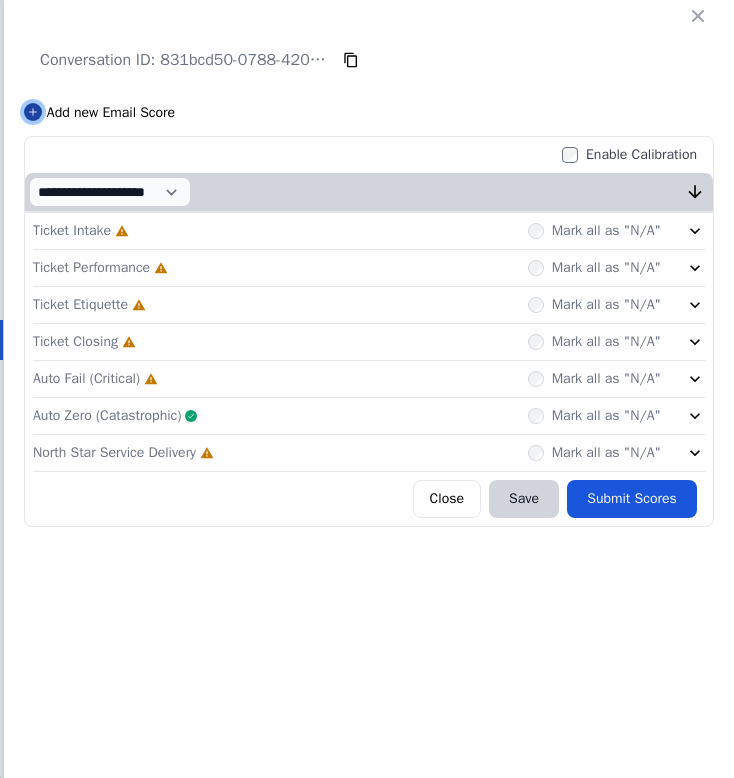 click 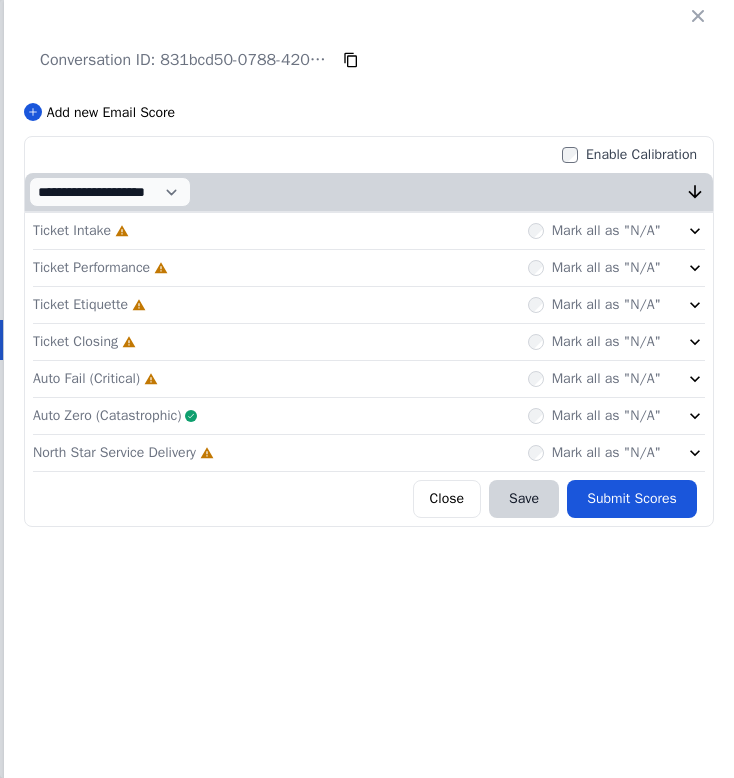 click on "Mark all as "N/A"" at bounding box center (594, 231) 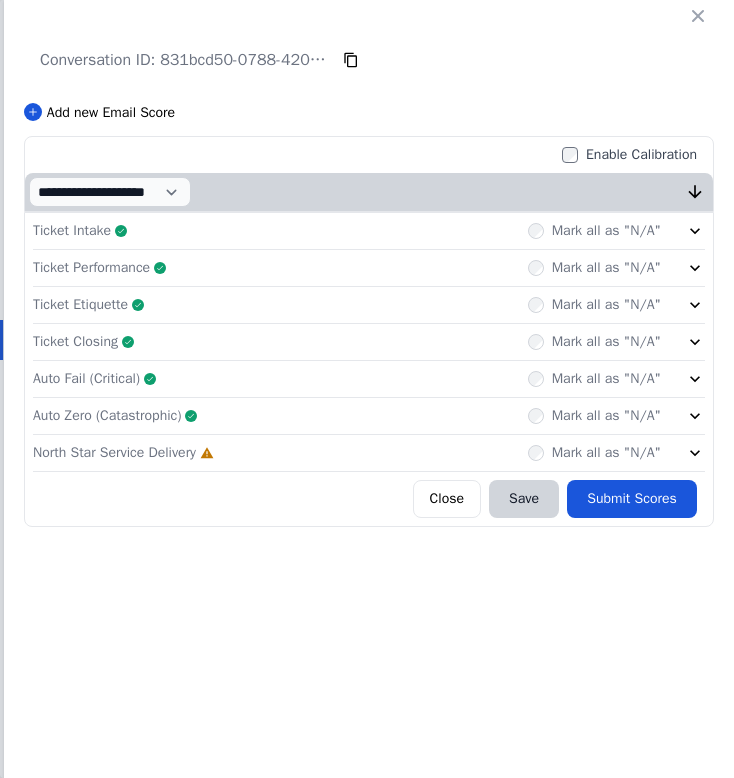 click on "Mark all as "N/A"" at bounding box center (594, 453) 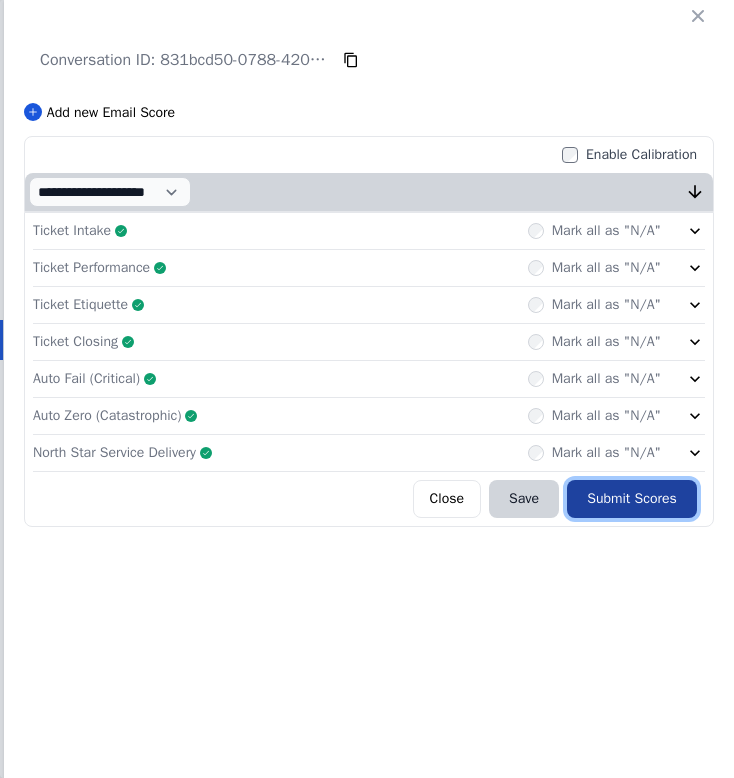 click on "Submit Scores" at bounding box center (632, 499) 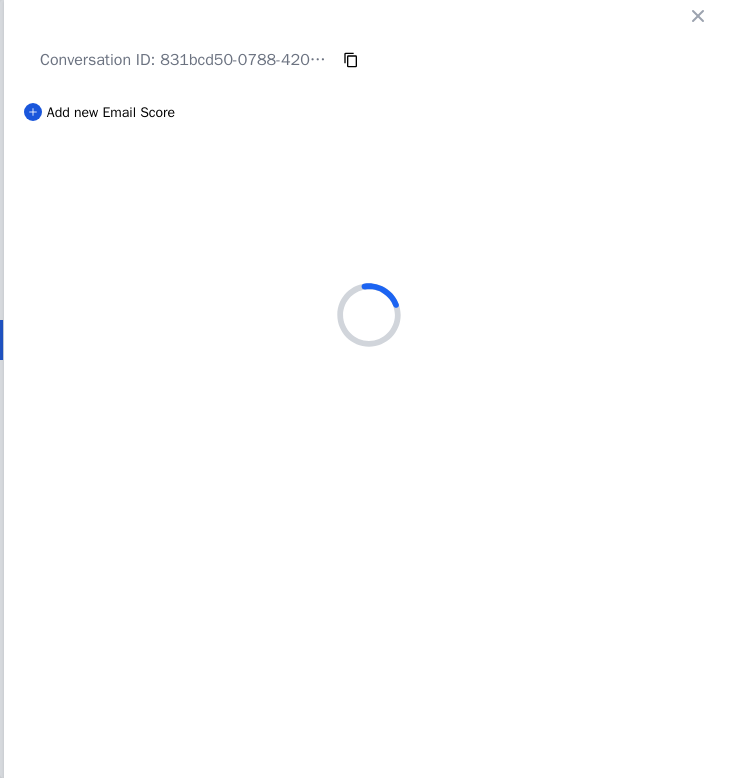 select on "*" 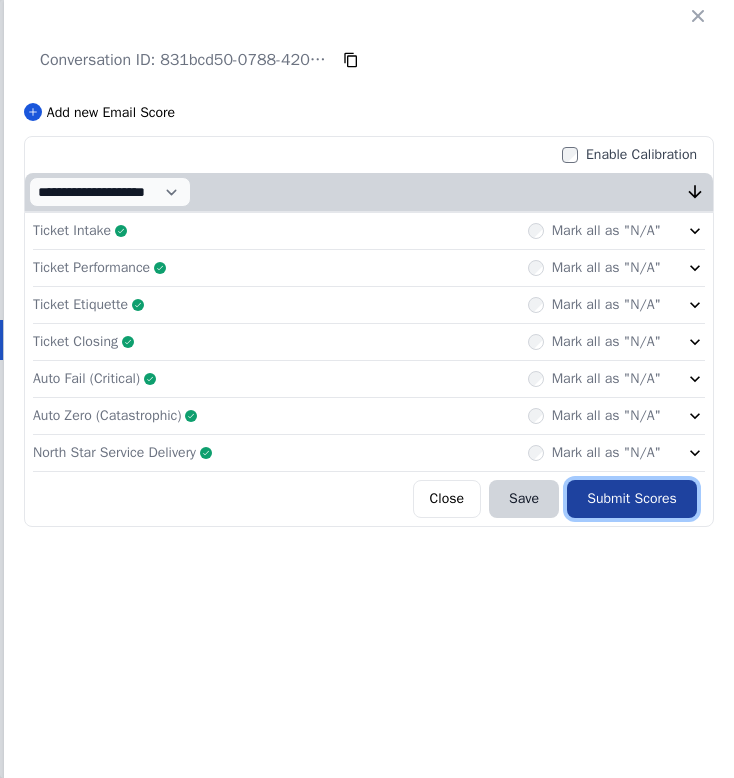 click on "Submit Scores" at bounding box center [632, 499] 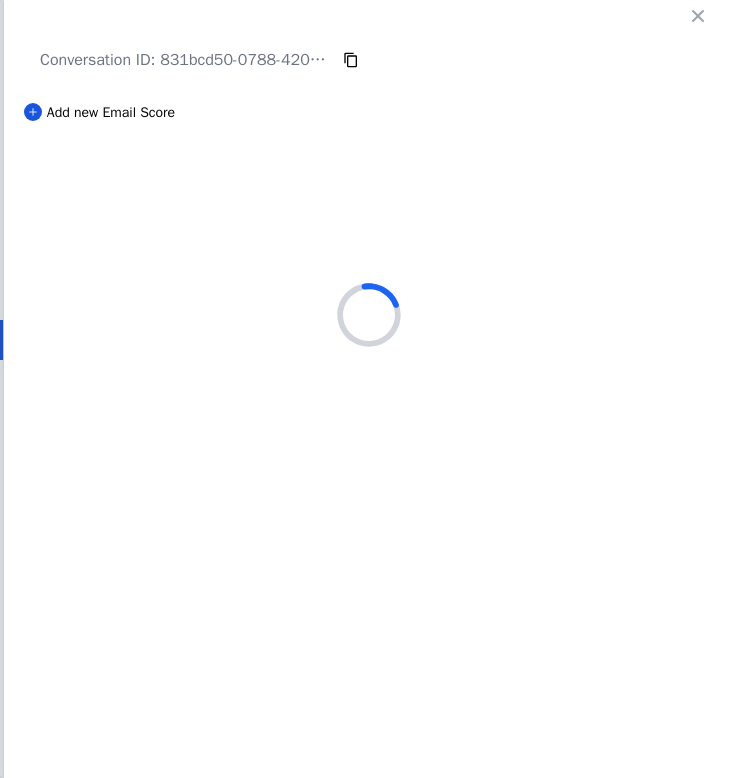 scroll, scrollTop: 0, scrollLeft: 0, axis: both 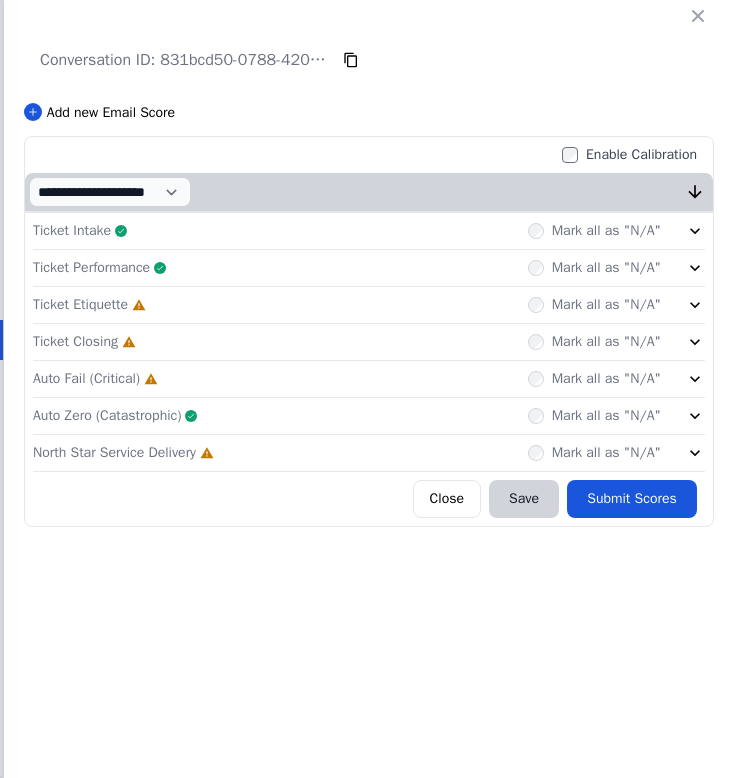 click on "Mark all as "N/A"" at bounding box center (594, 305) 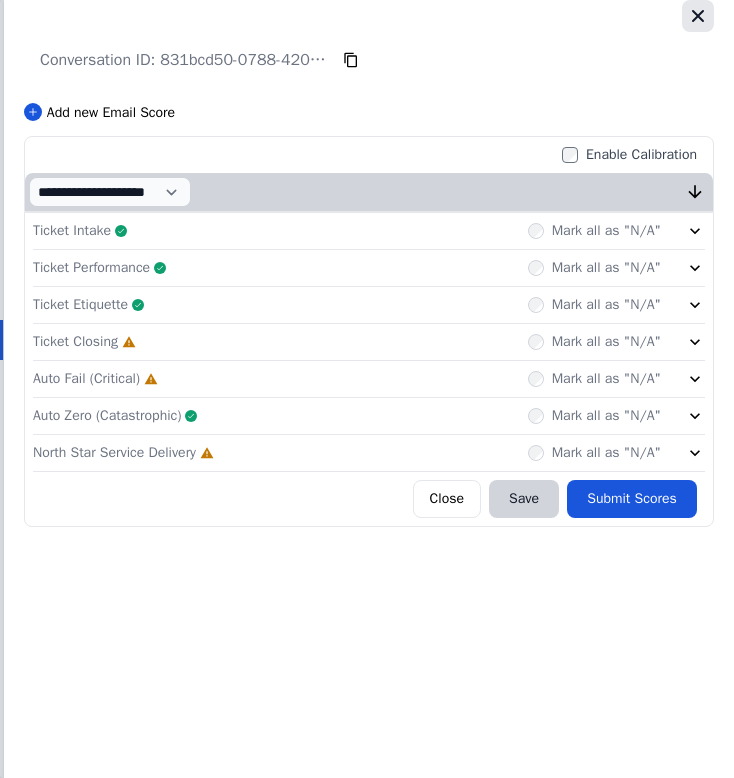 click 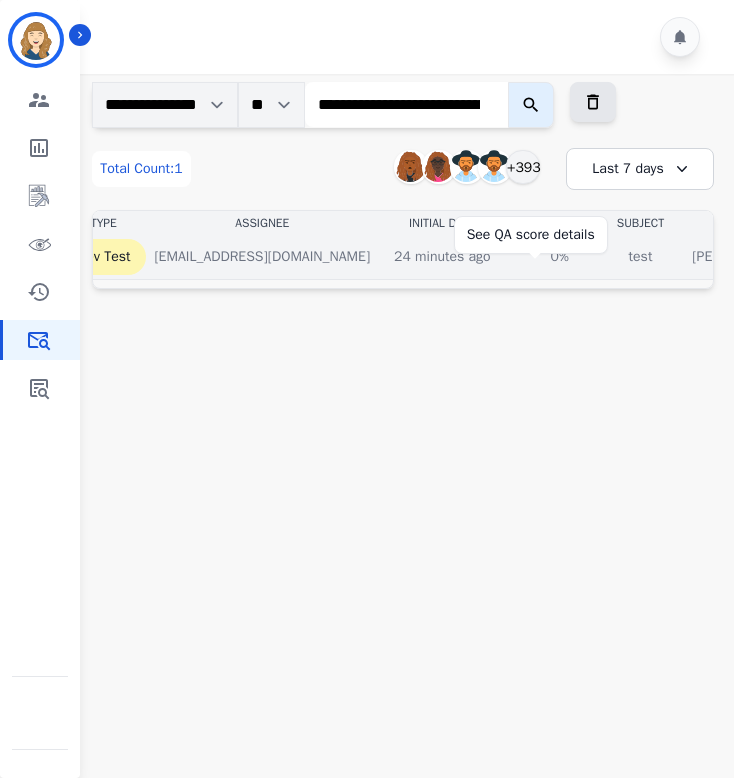 click on "0%" at bounding box center (560, 257) 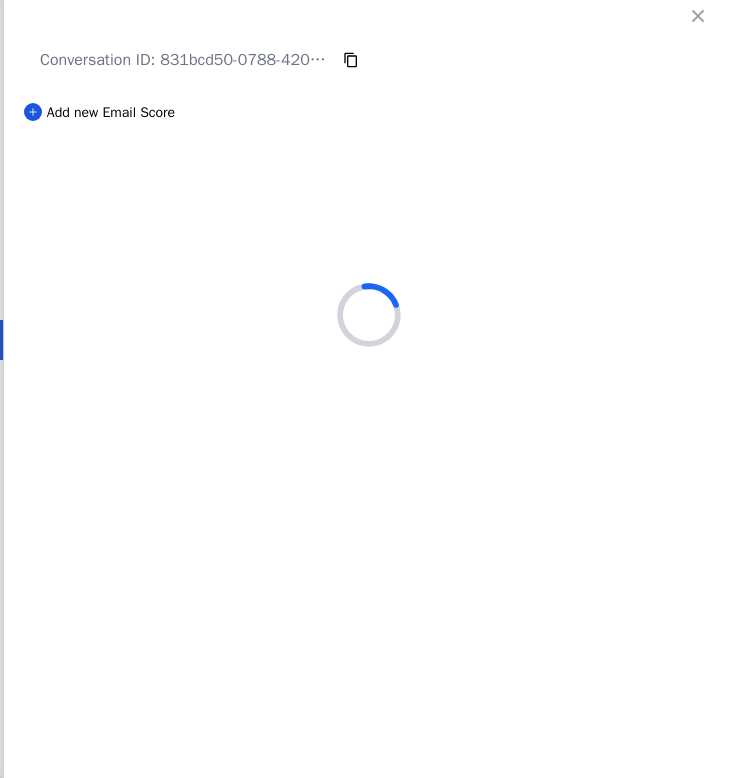 select on "*" 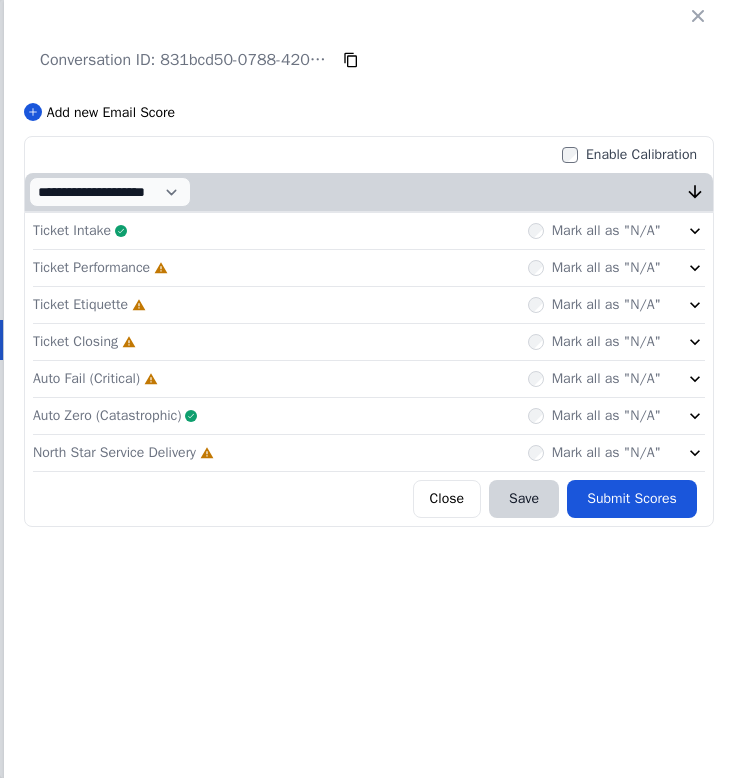 click on "Mark all as "N/A"" at bounding box center (594, 268) 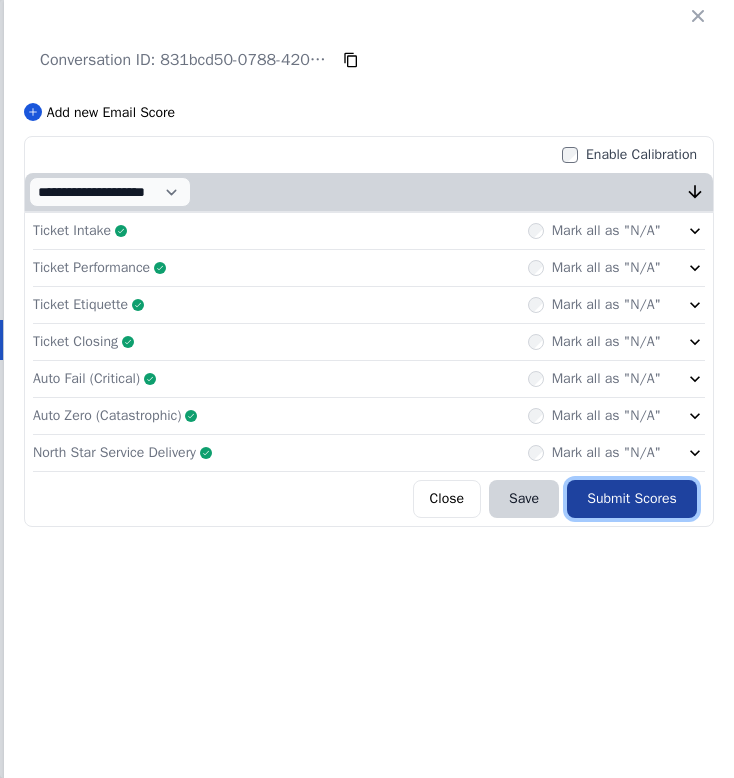 click on "Submit Scores" at bounding box center [632, 499] 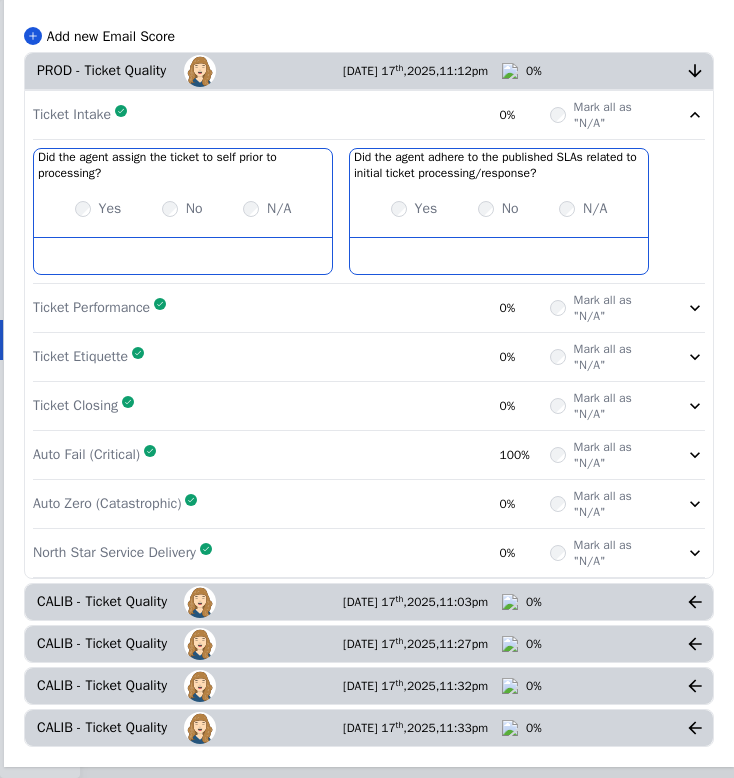 scroll, scrollTop: 0, scrollLeft: 0, axis: both 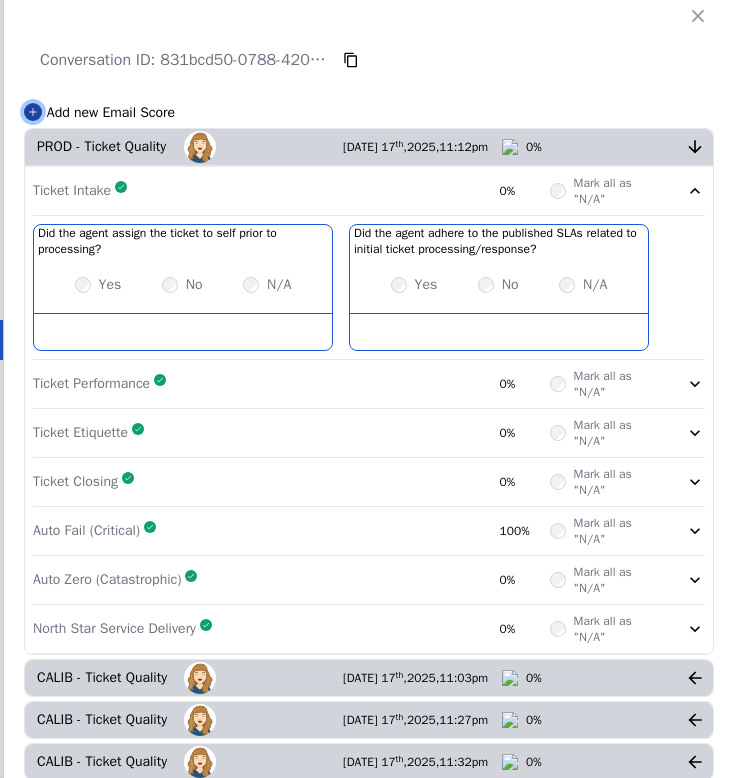 click 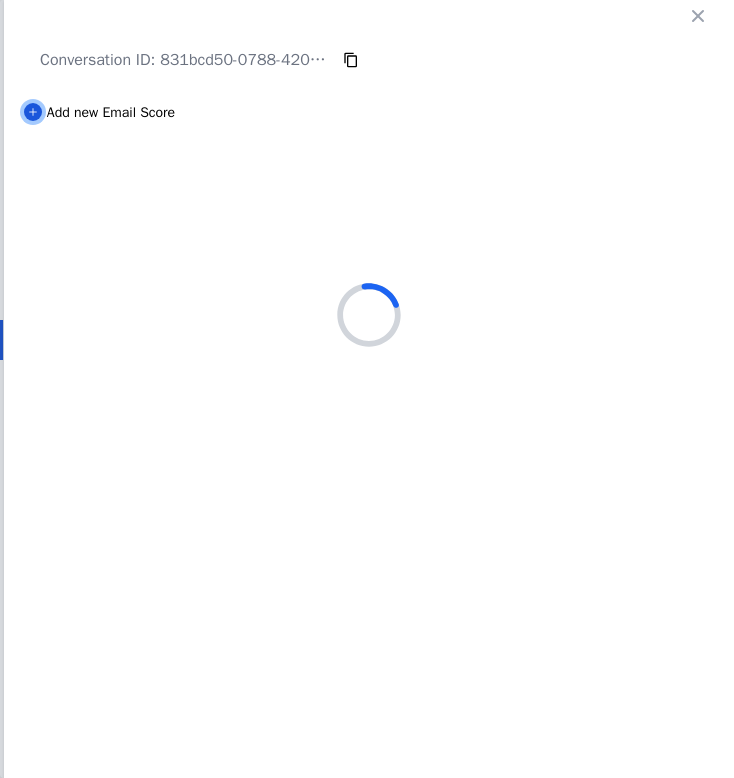 select on "*" 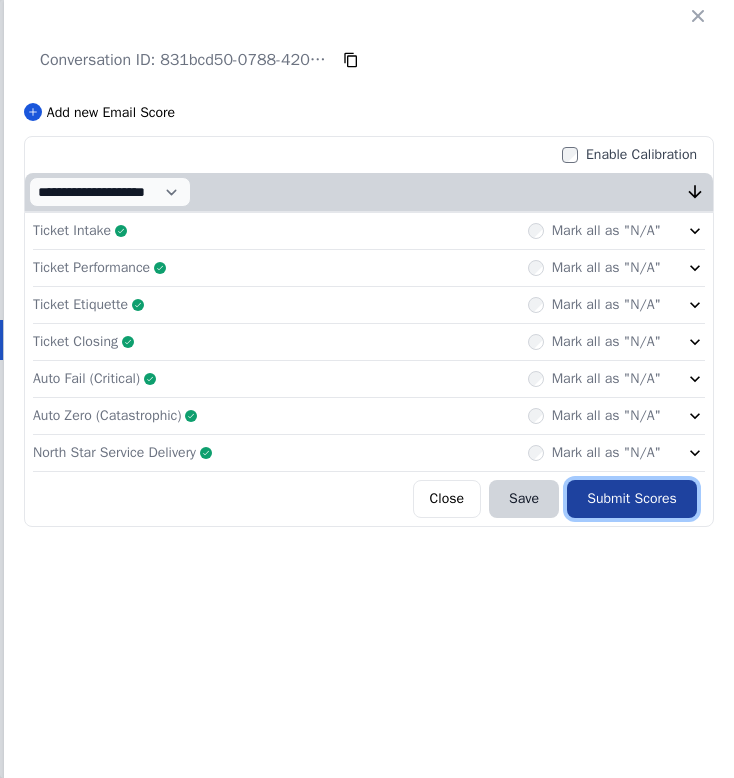 click on "Submit Scores" at bounding box center [632, 499] 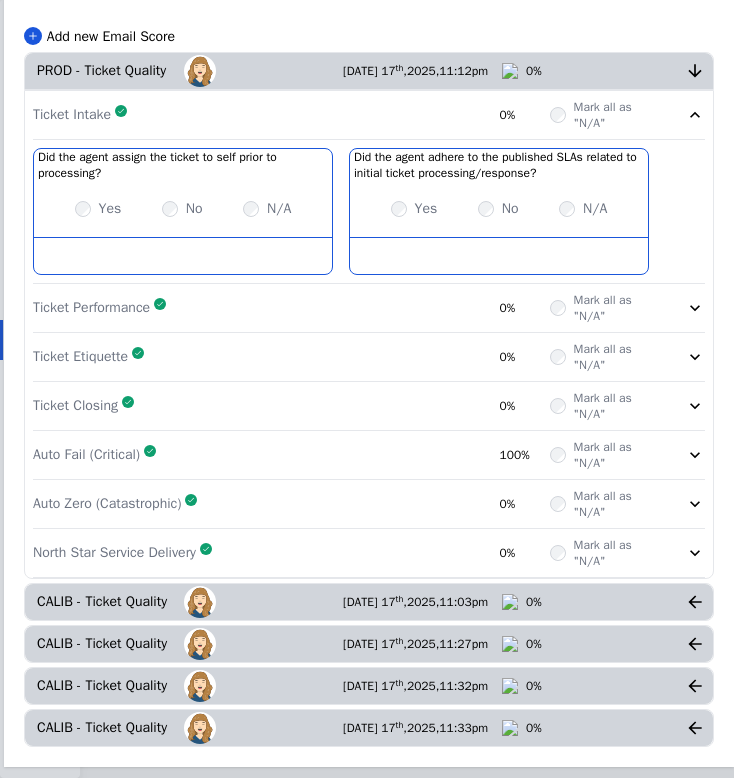 scroll, scrollTop: 0, scrollLeft: 0, axis: both 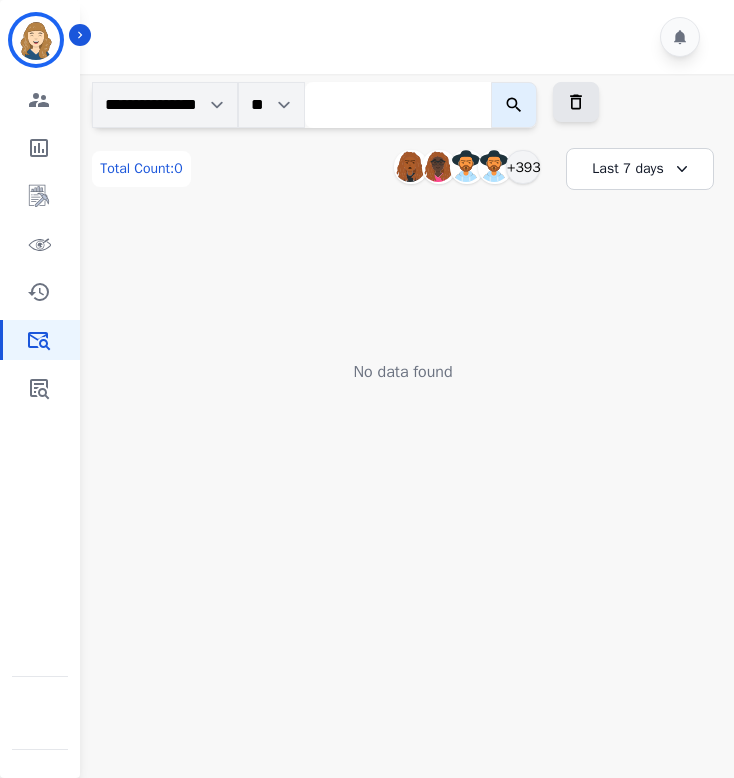 click at bounding box center [398, 105] 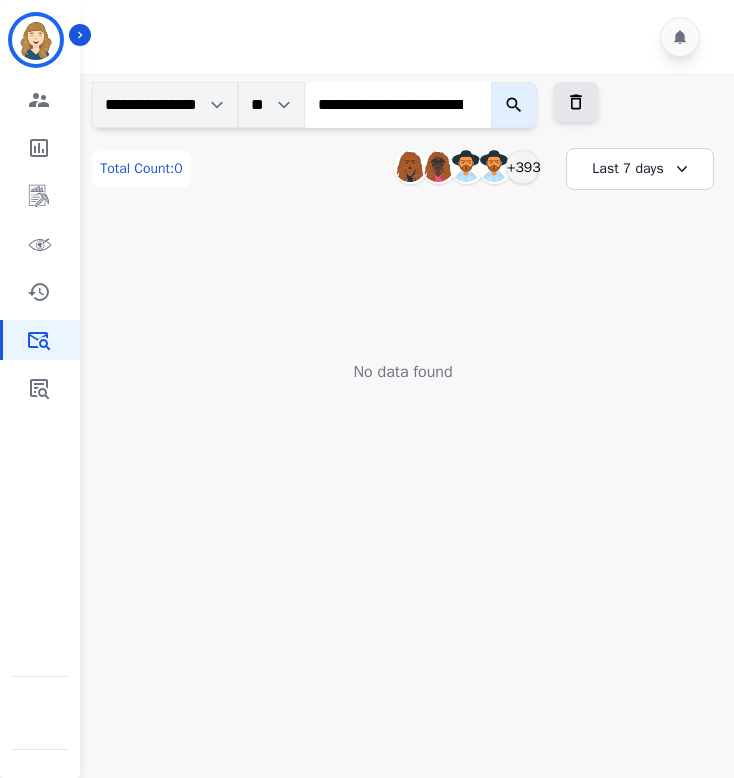scroll, scrollTop: 0, scrollLeft: 160, axis: horizontal 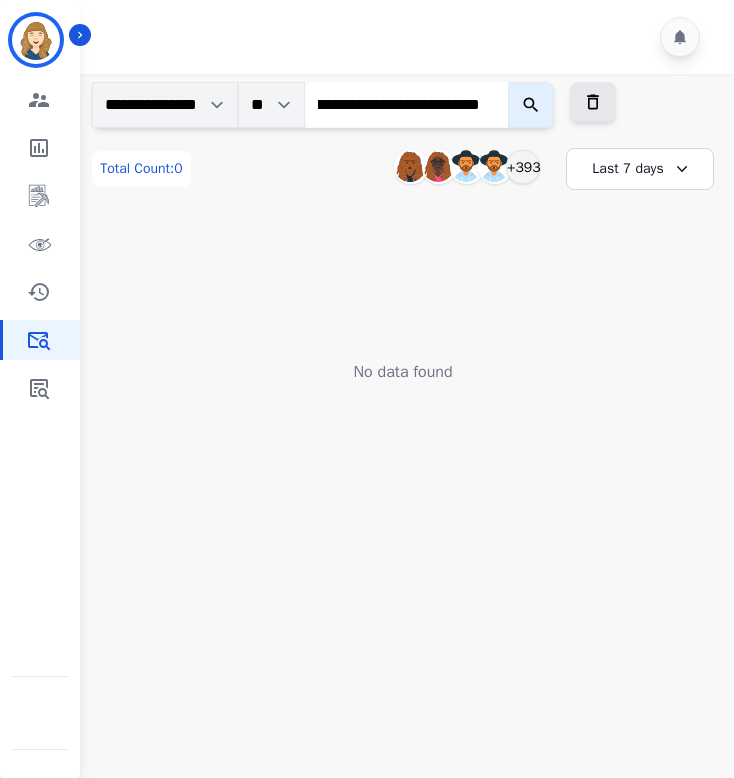 type on "**********" 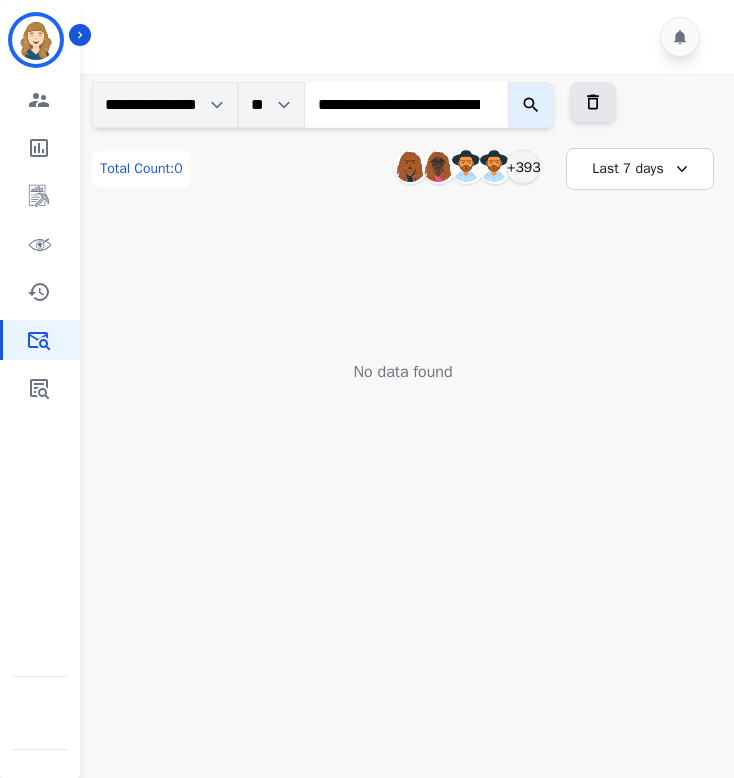 click 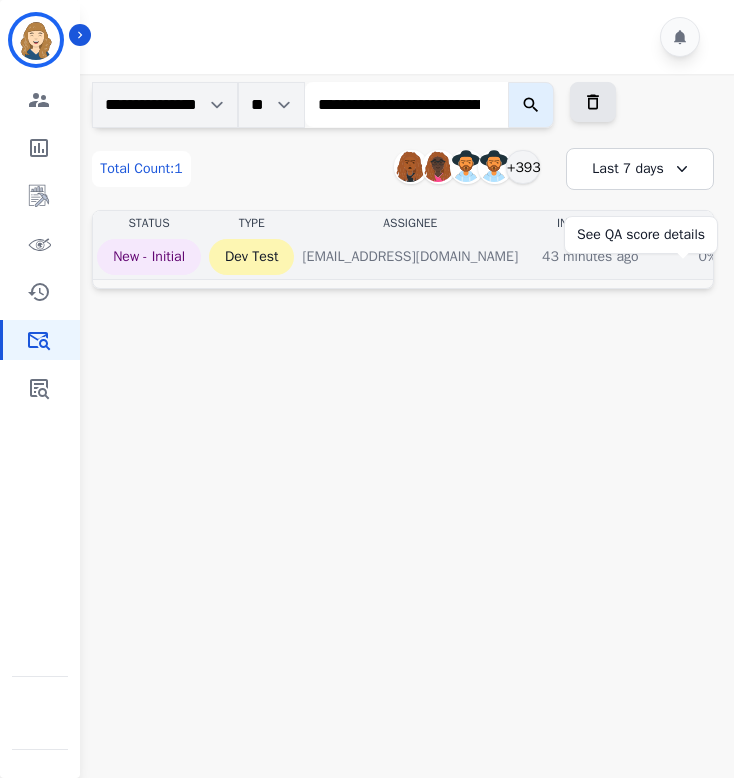 click on "0%" at bounding box center [708, 257] 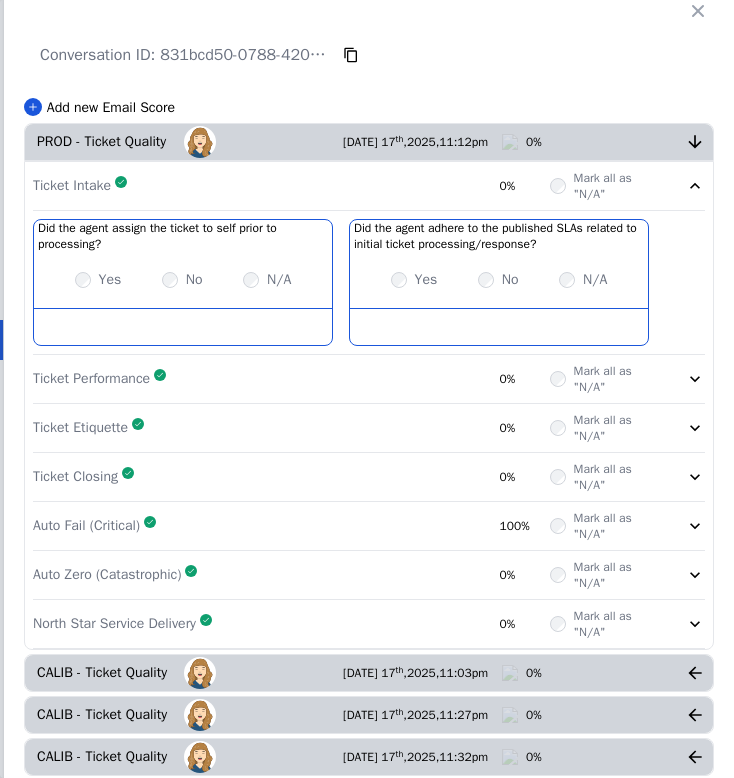 scroll, scrollTop: 0, scrollLeft: 0, axis: both 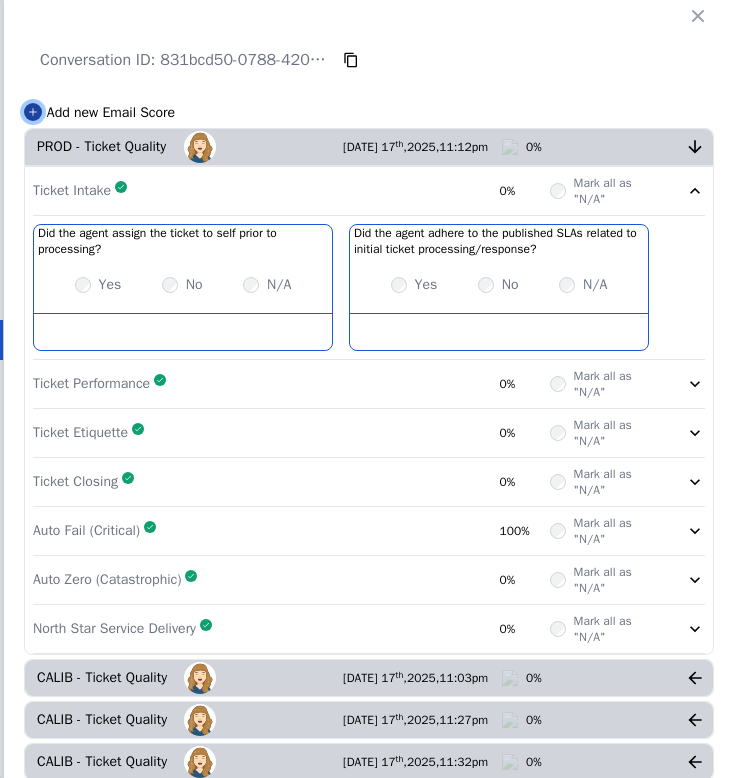 click at bounding box center [33, 112] 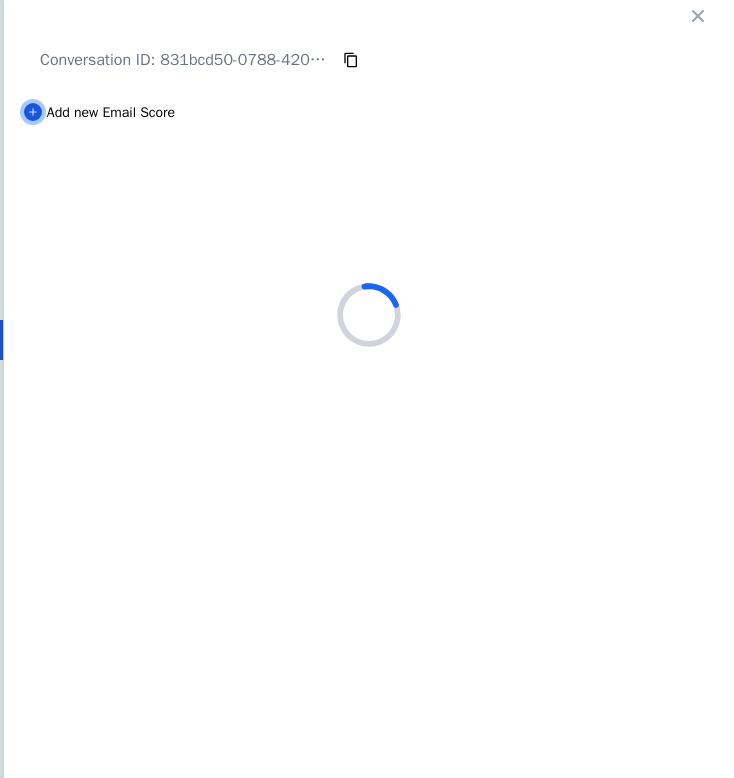 select on "*" 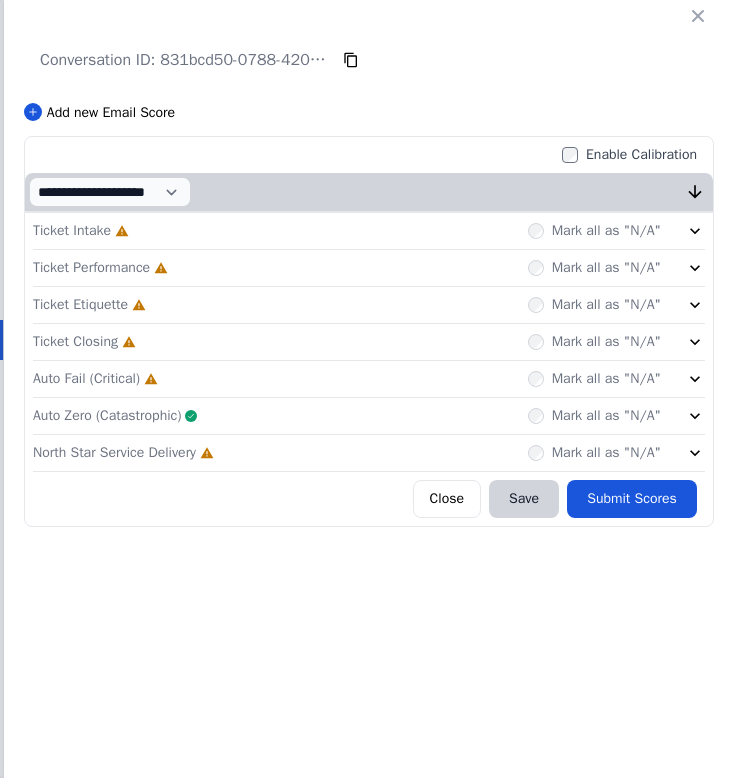click on "Enable Calibration" at bounding box center [365, 155] 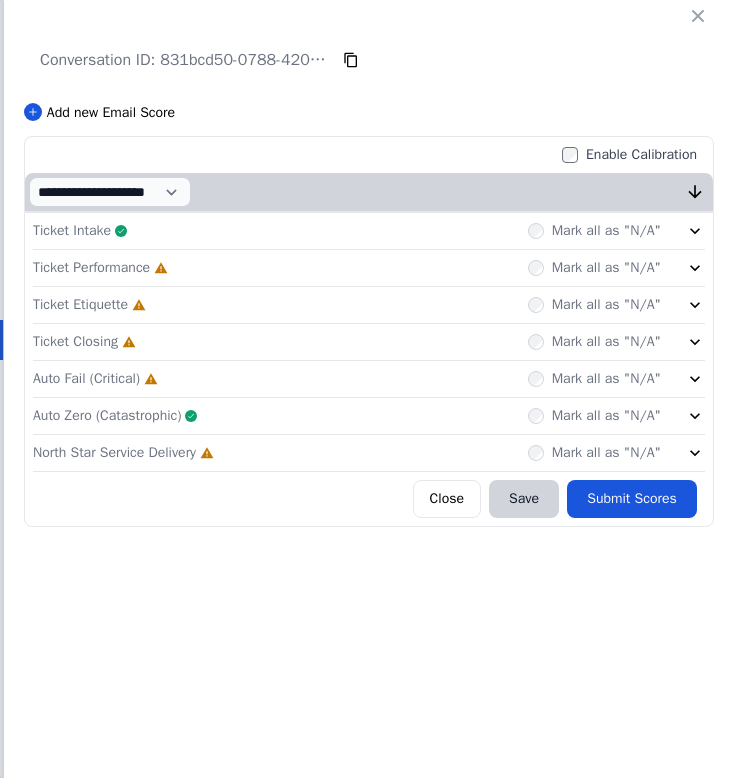 click on "Ticket Performance     Incomplete         Mark all as "N/A"" 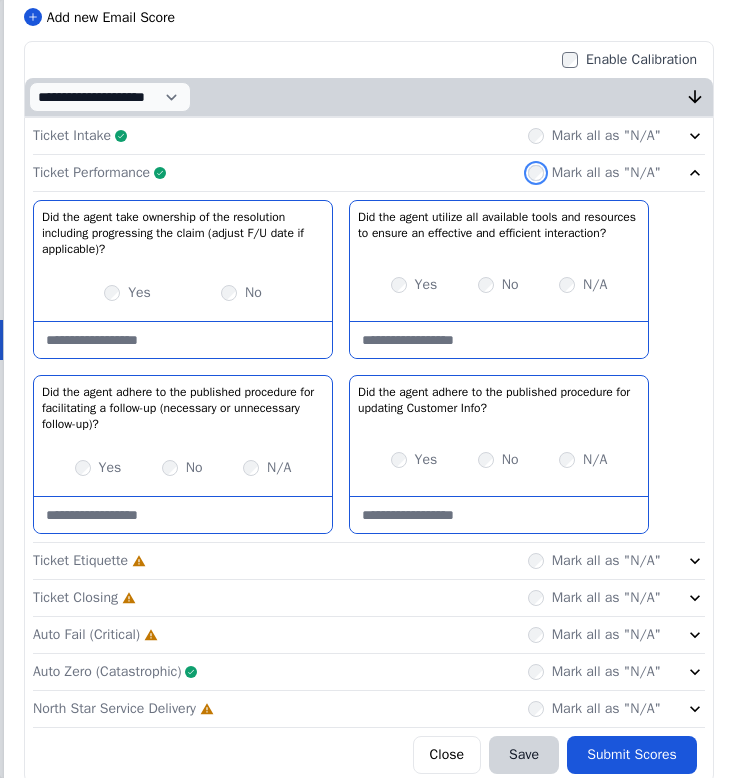 scroll, scrollTop: 120, scrollLeft: 0, axis: vertical 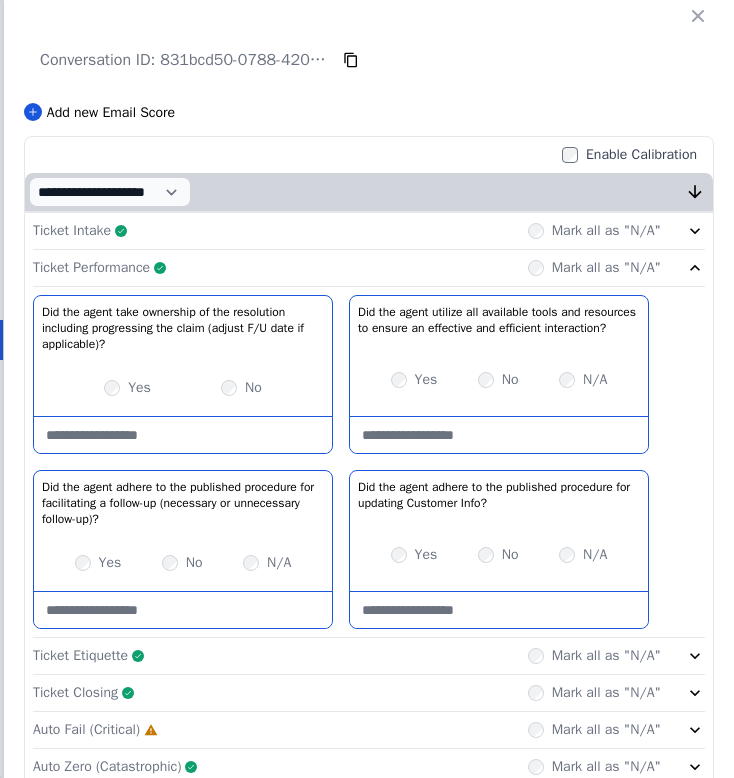 click 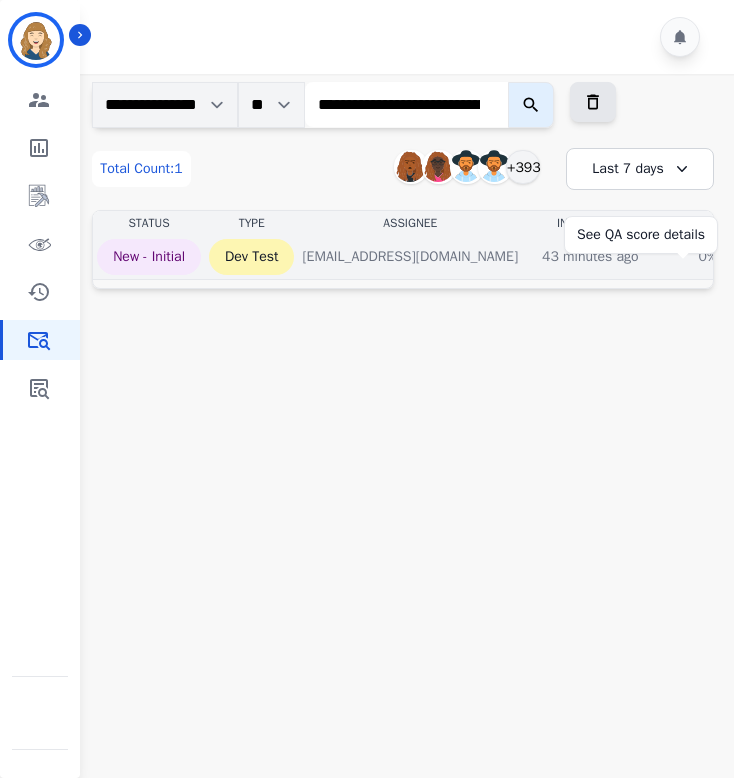 click on "0%" at bounding box center [708, 257] 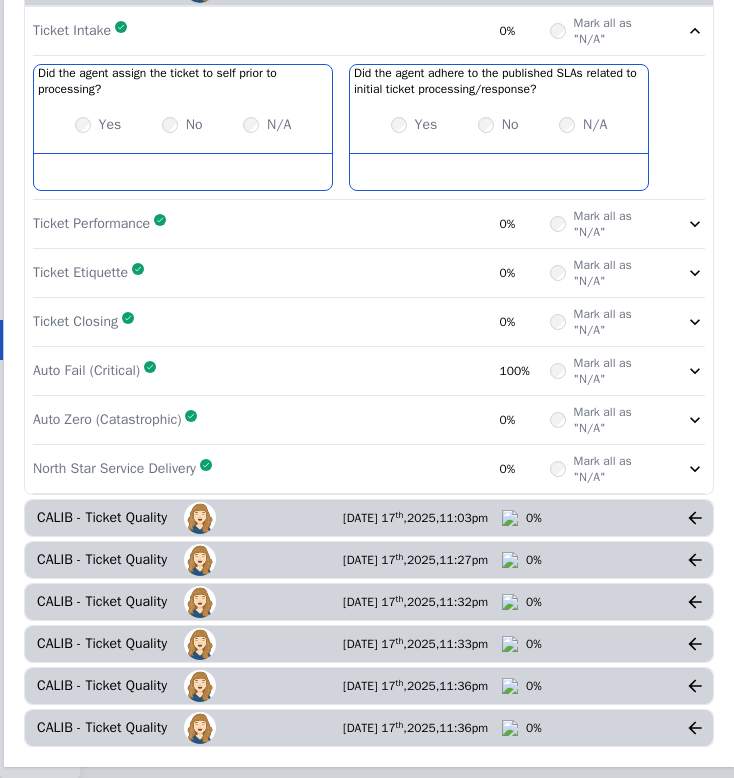 scroll, scrollTop: 0, scrollLeft: 0, axis: both 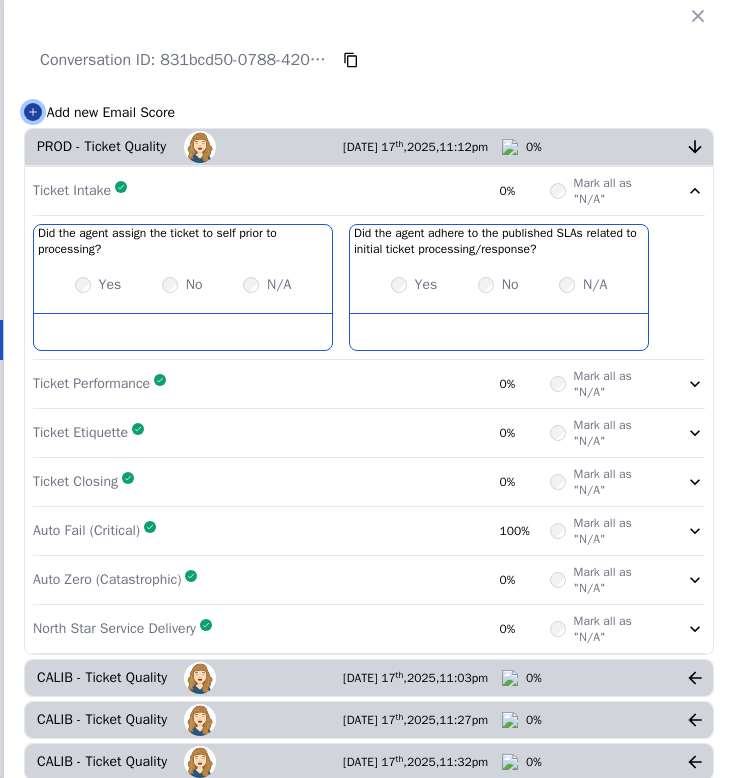 click 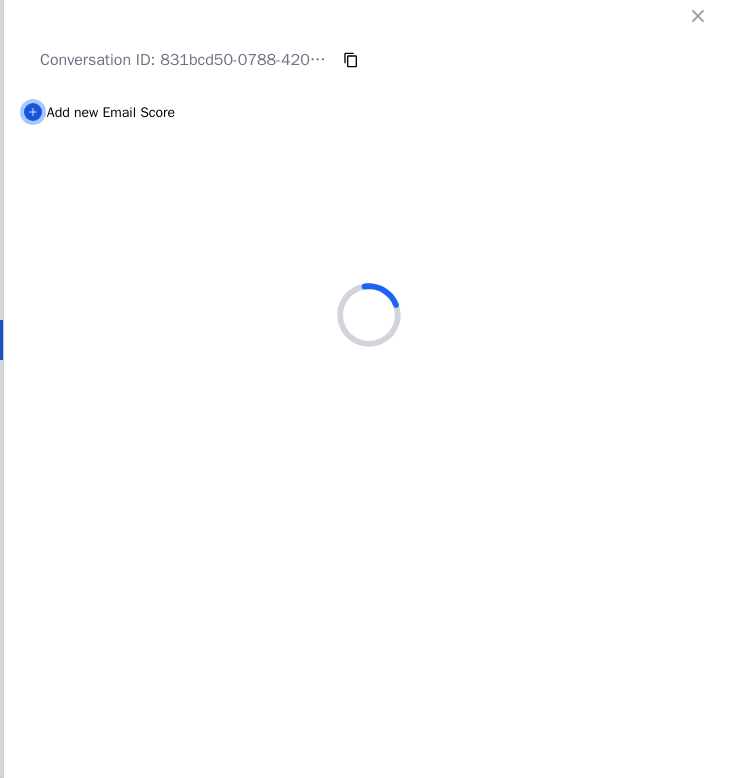 select on "*" 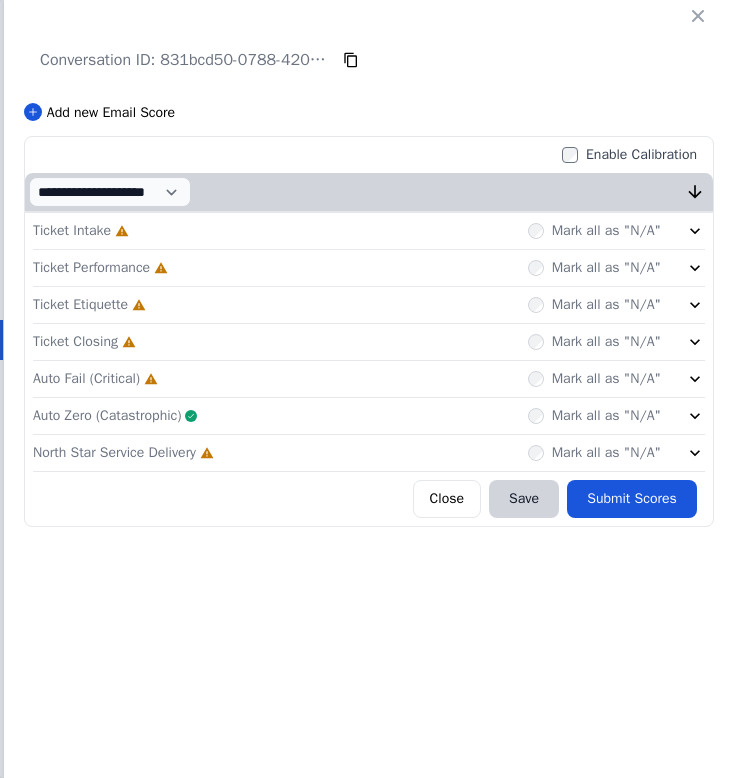 click on "Mark all as "N/A"" at bounding box center (594, 231) 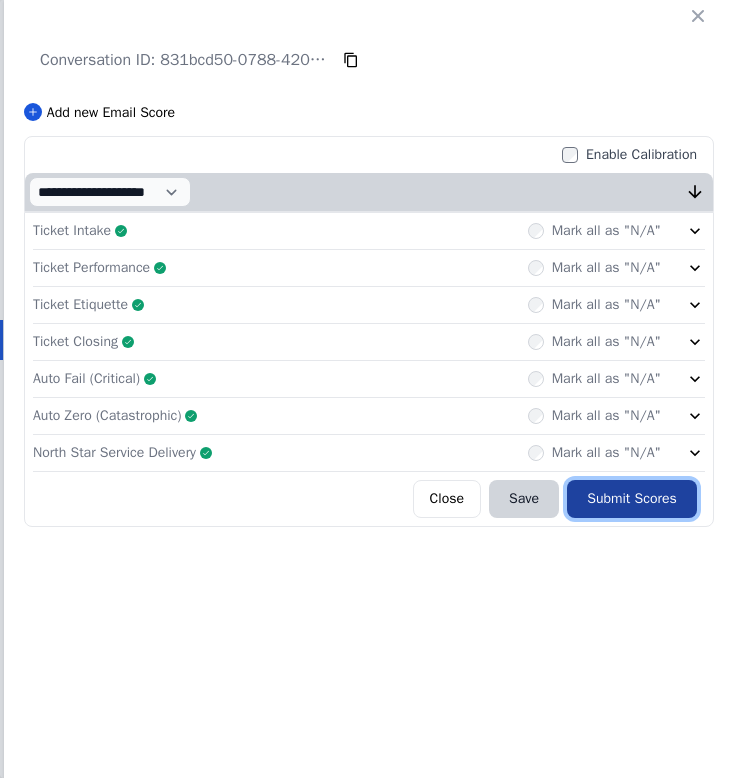 click on "Submit Scores" at bounding box center (632, 499) 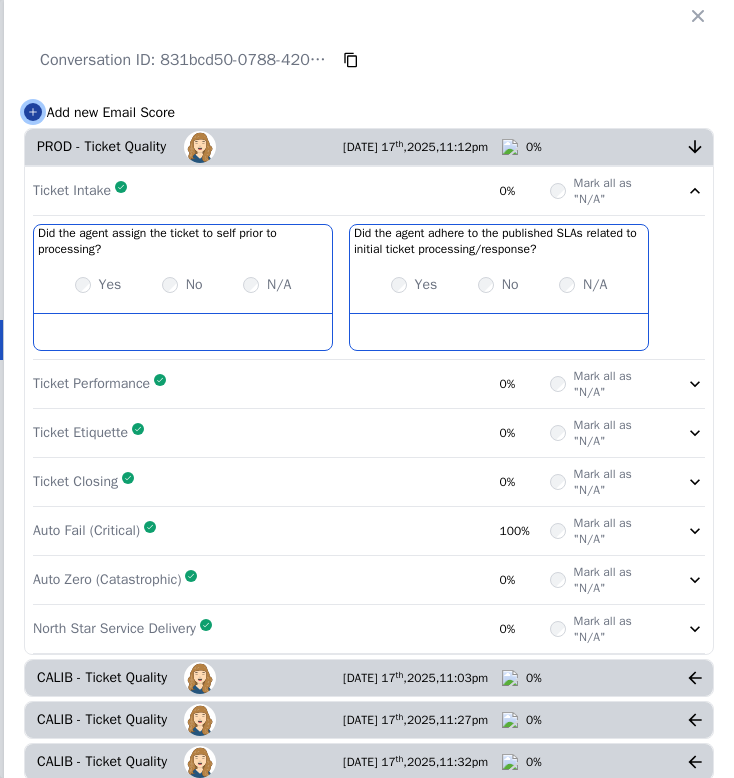 click 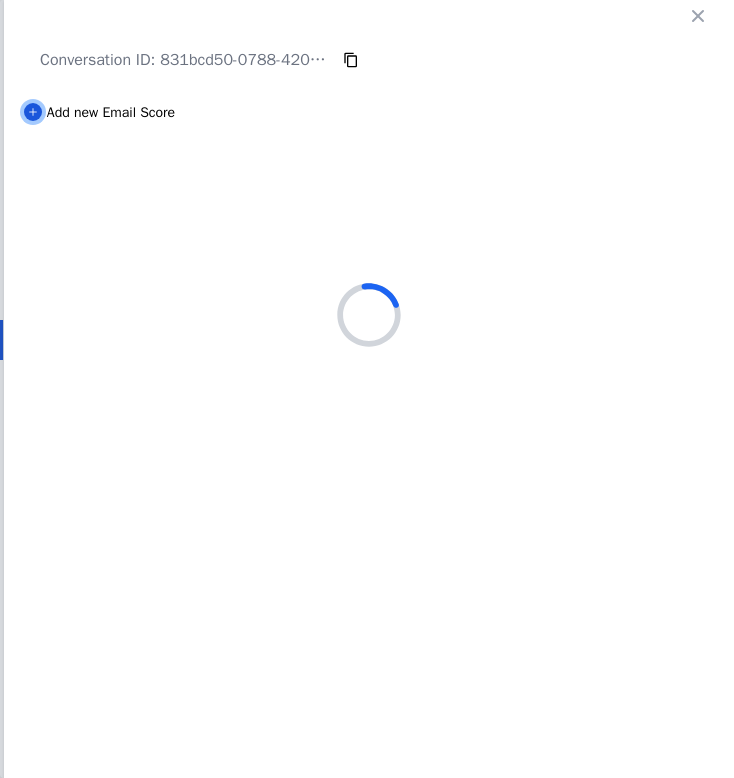 select on "*" 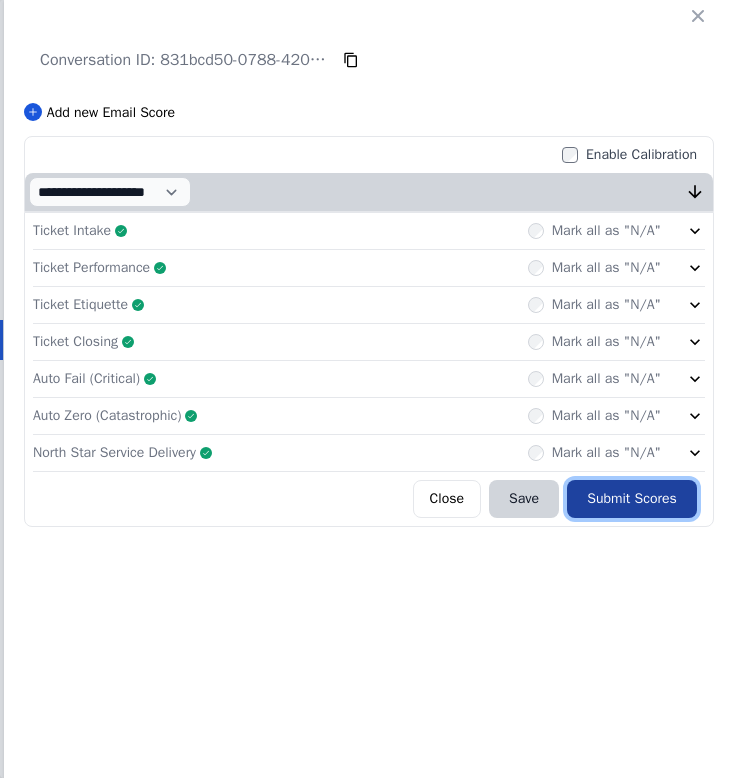 click on "Submit Scores" at bounding box center (632, 499) 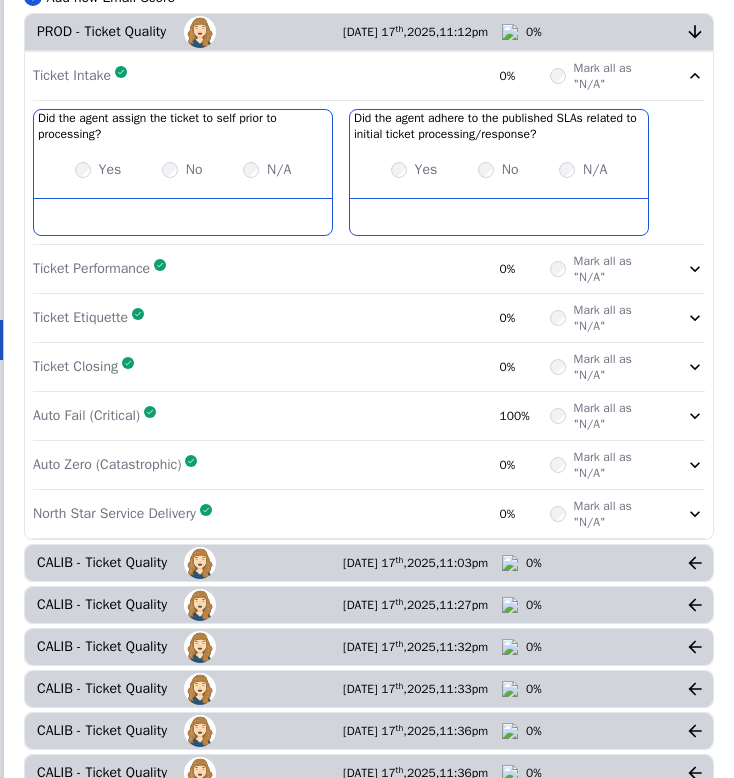 scroll, scrollTop: 0, scrollLeft: 0, axis: both 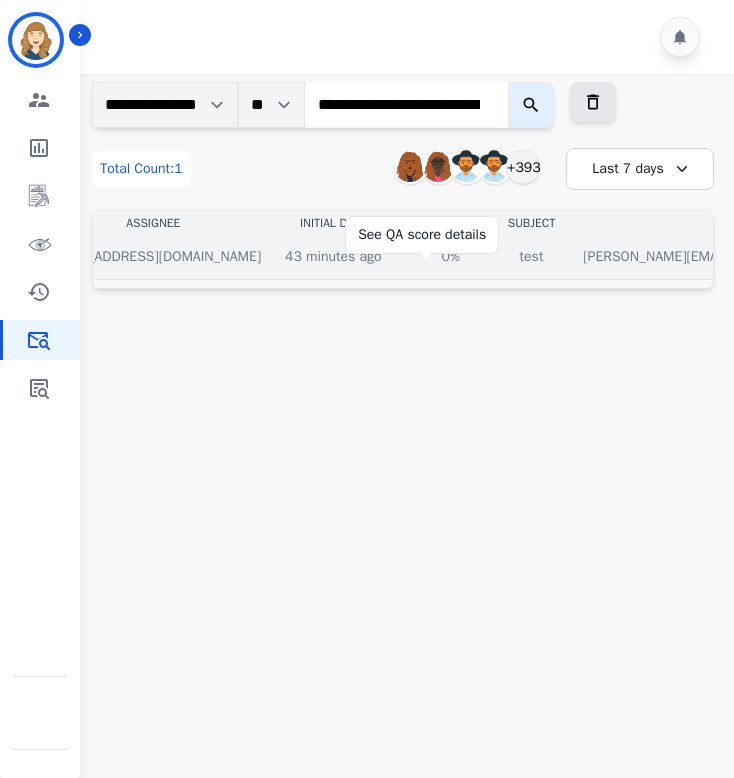 click on "0%" at bounding box center (451, 257) 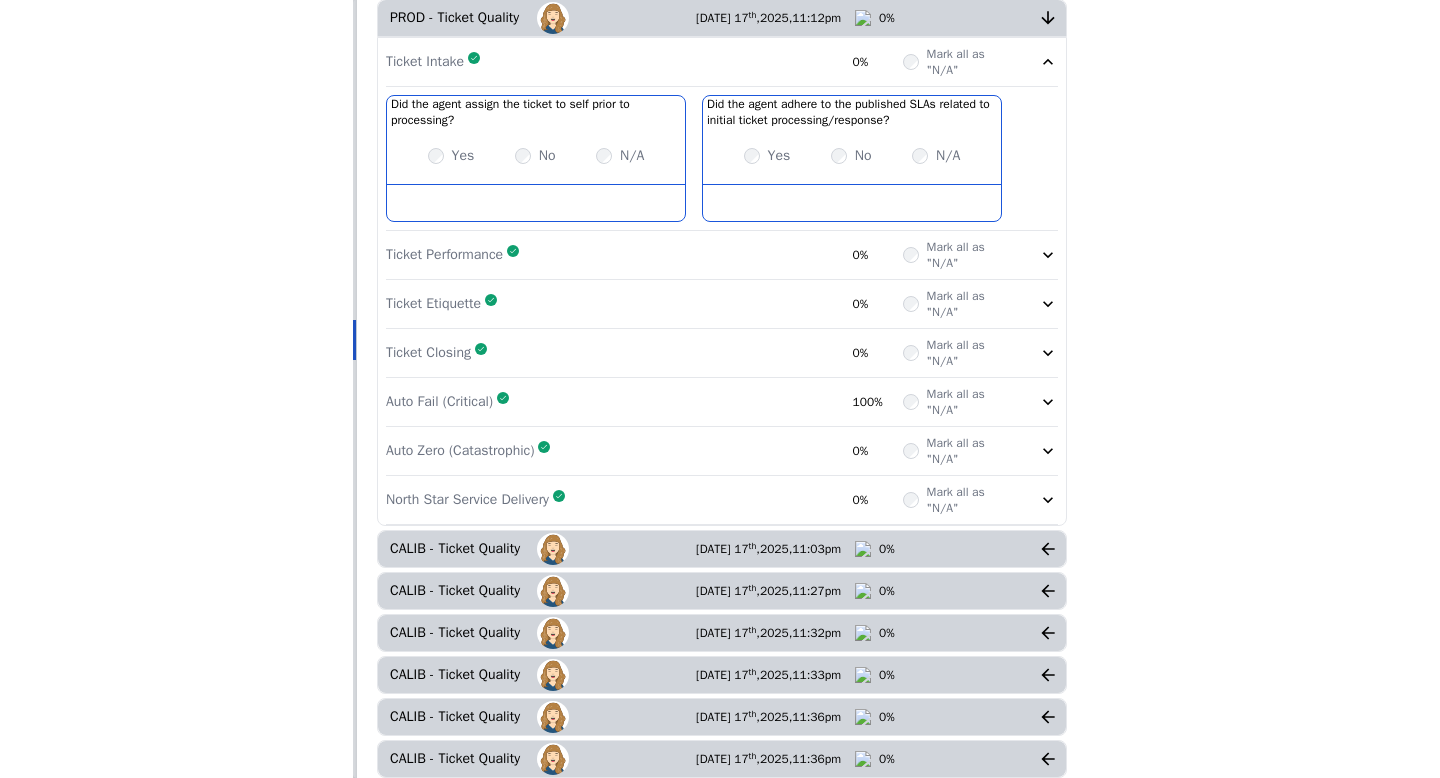 scroll, scrollTop: 0, scrollLeft: 0, axis: both 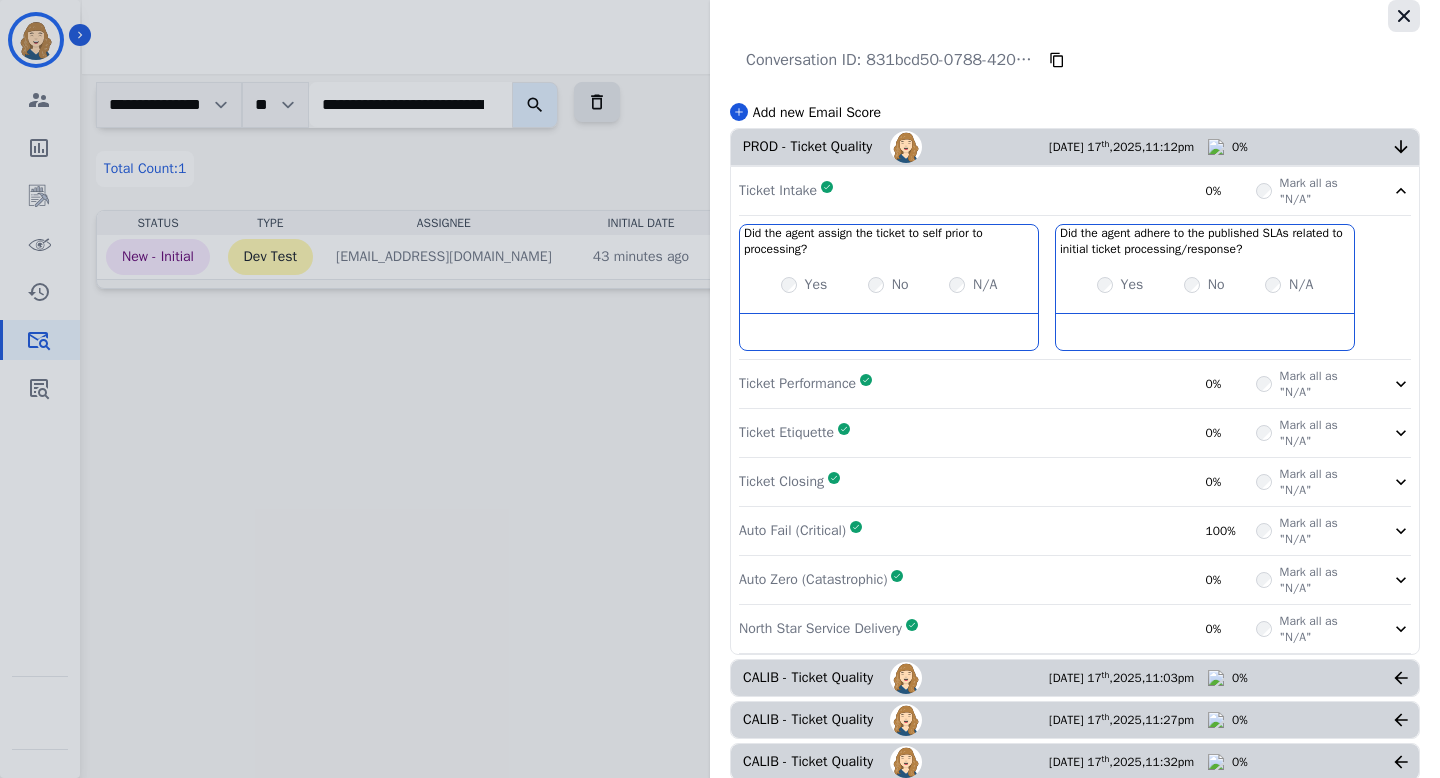 click 